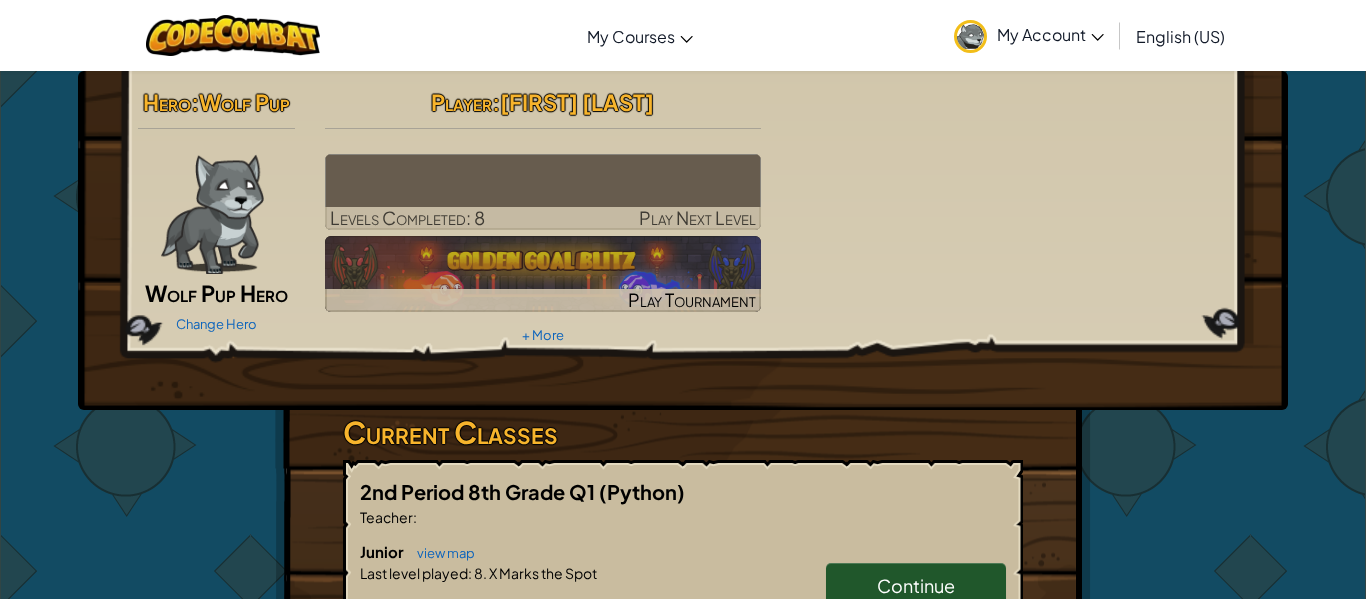 scroll, scrollTop: 0, scrollLeft: 0, axis: both 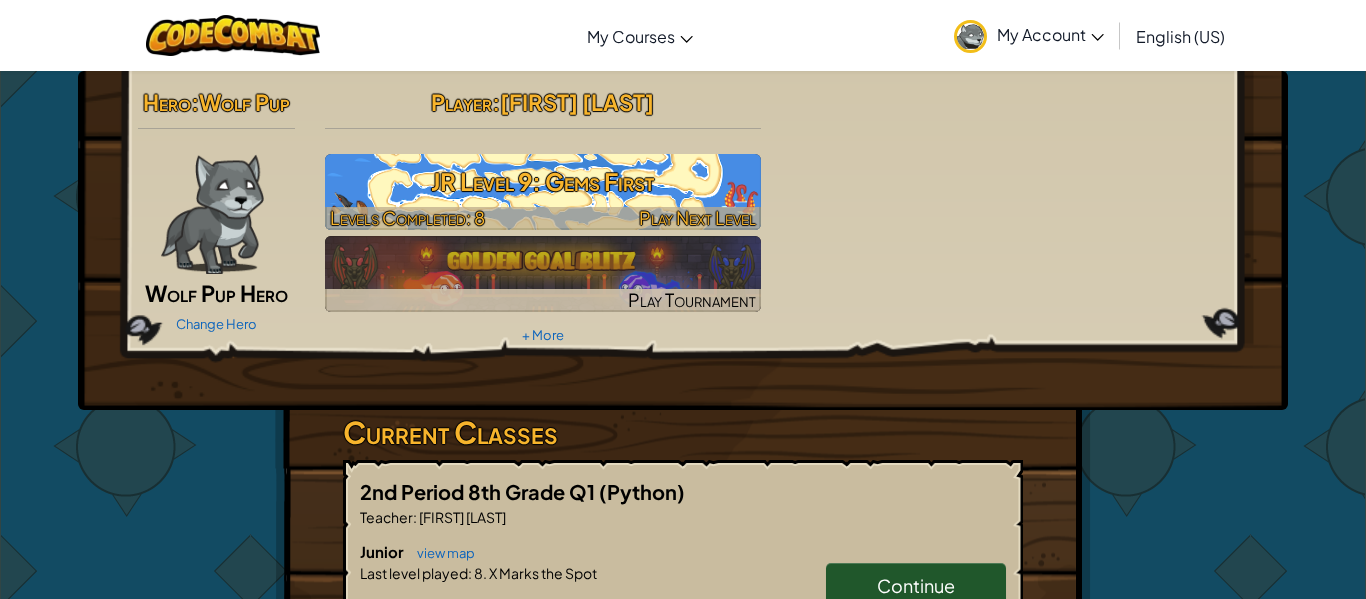 click on "JR Level 9: Gems First" at bounding box center (543, 181) 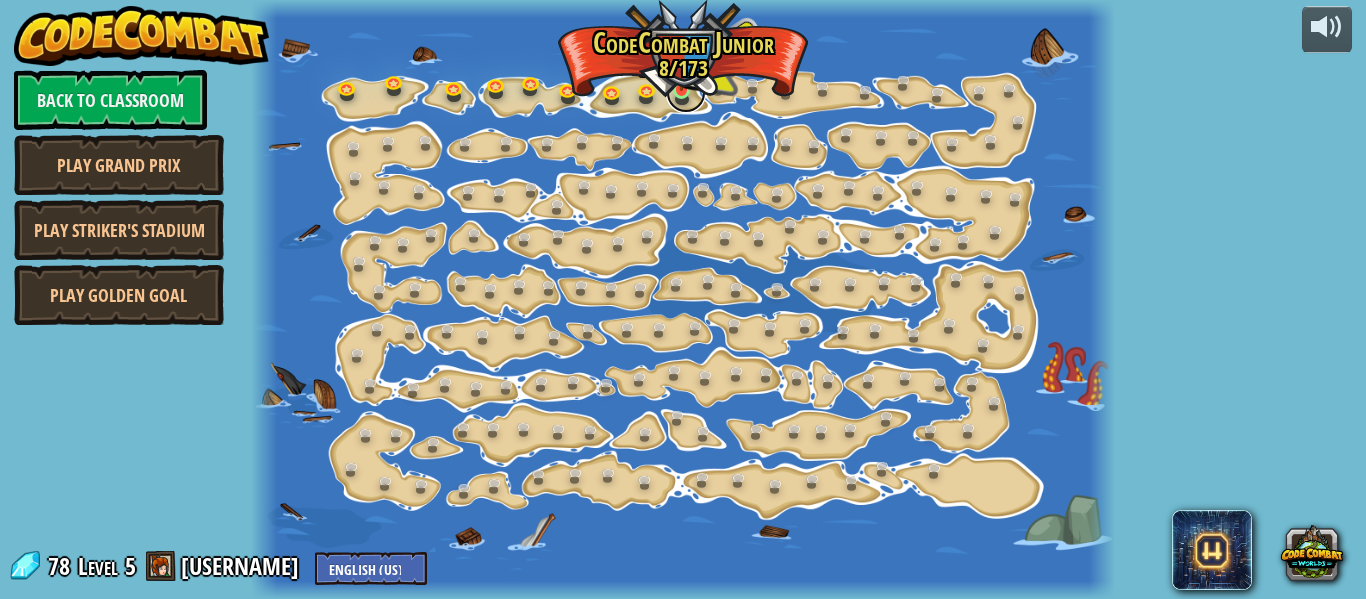click at bounding box center [686, 93] 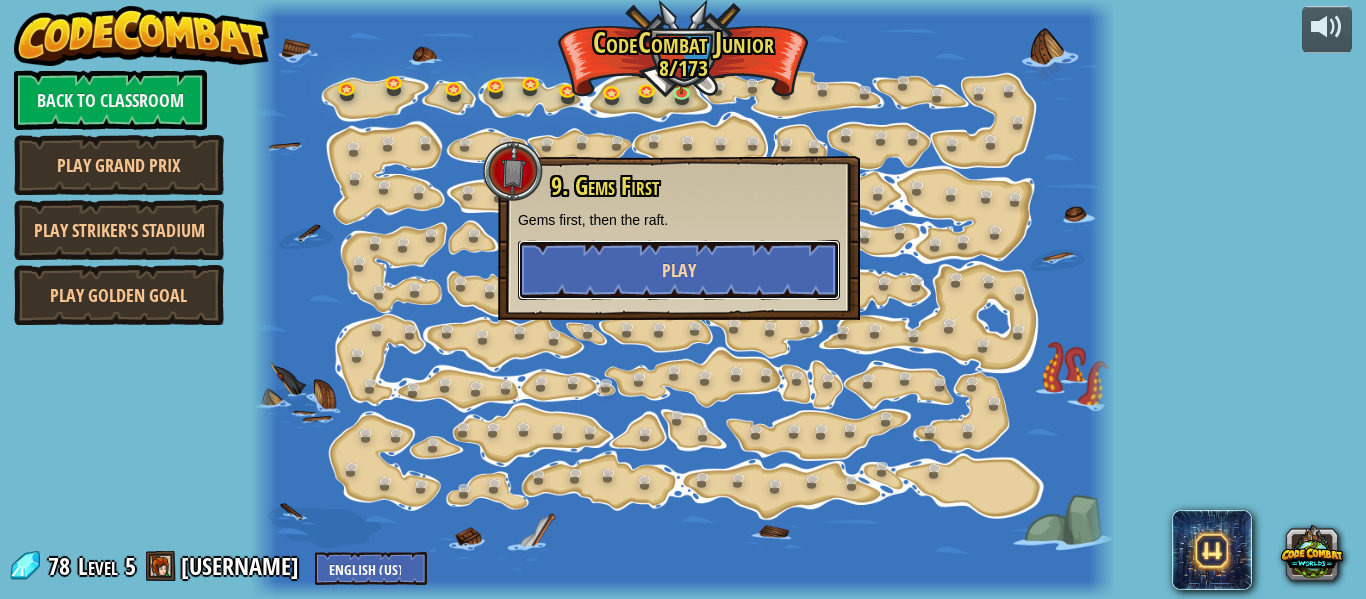 click on "Play" at bounding box center [679, 270] 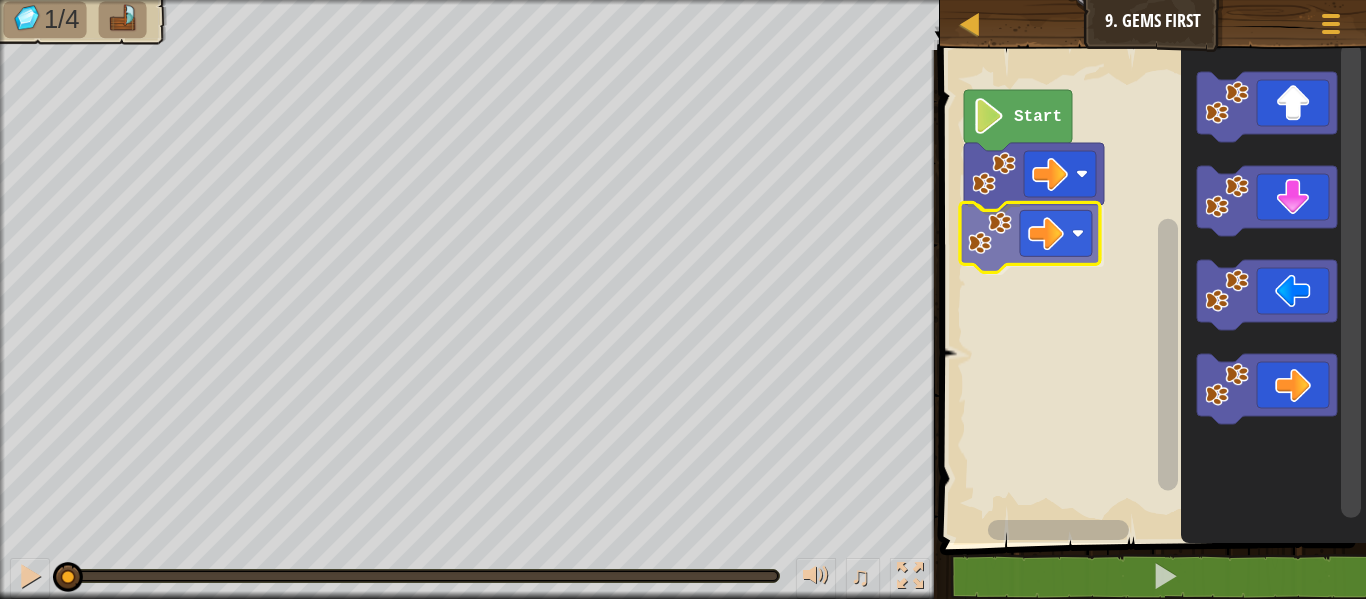 click on "Start" at bounding box center [1150, 291] 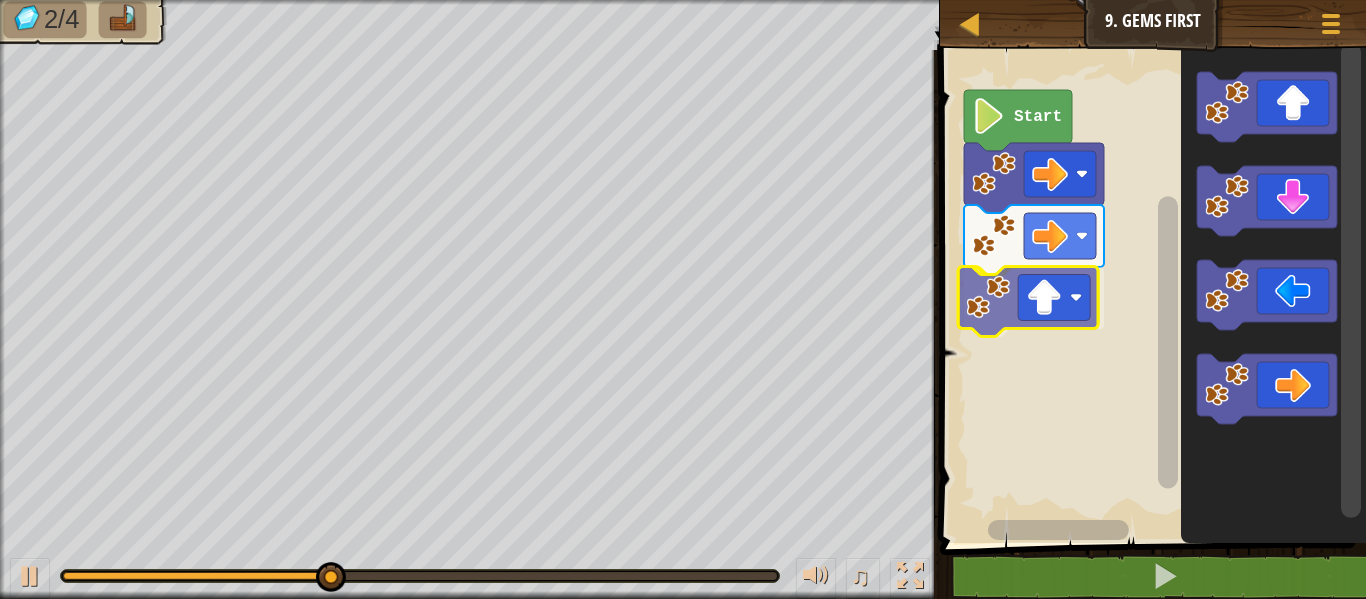 click on "Start" at bounding box center [1150, 291] 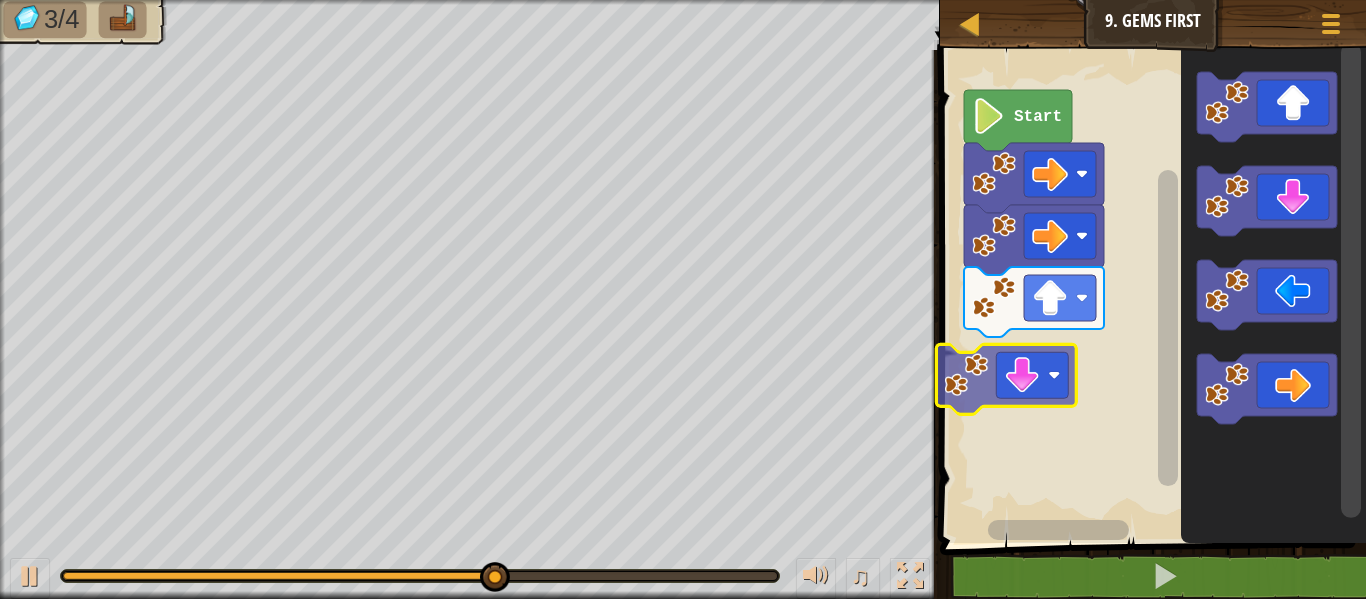 click on "Start" at bounding box center [1150, 291] 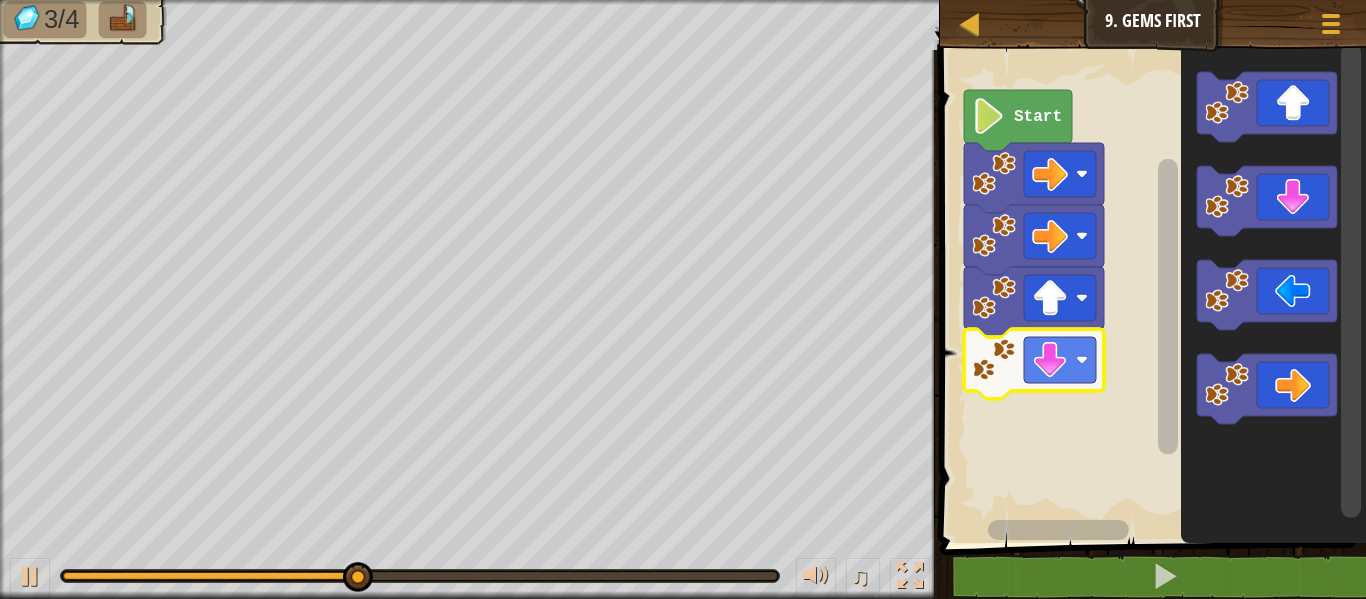click 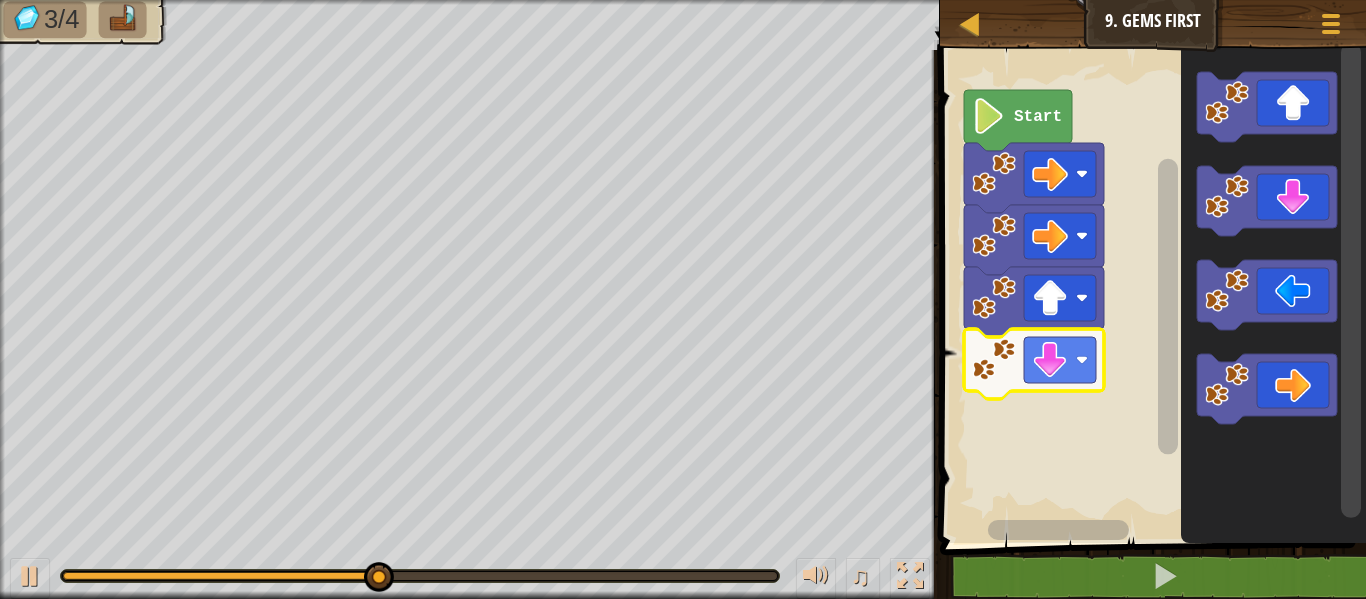 click 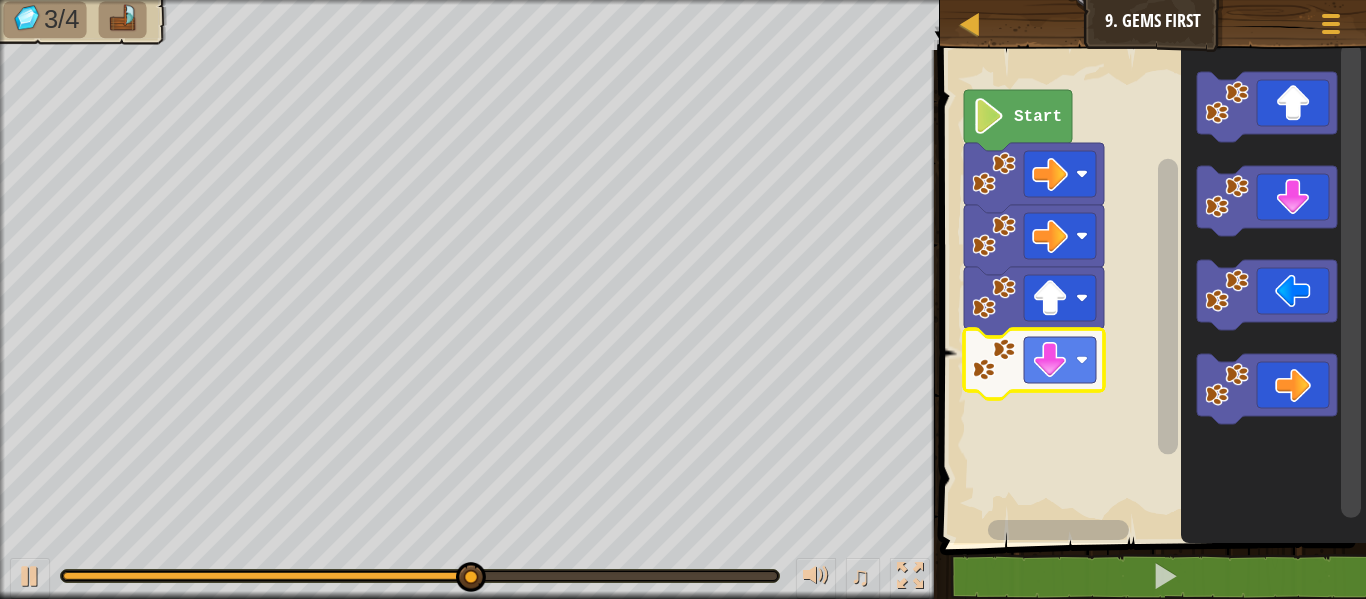 click 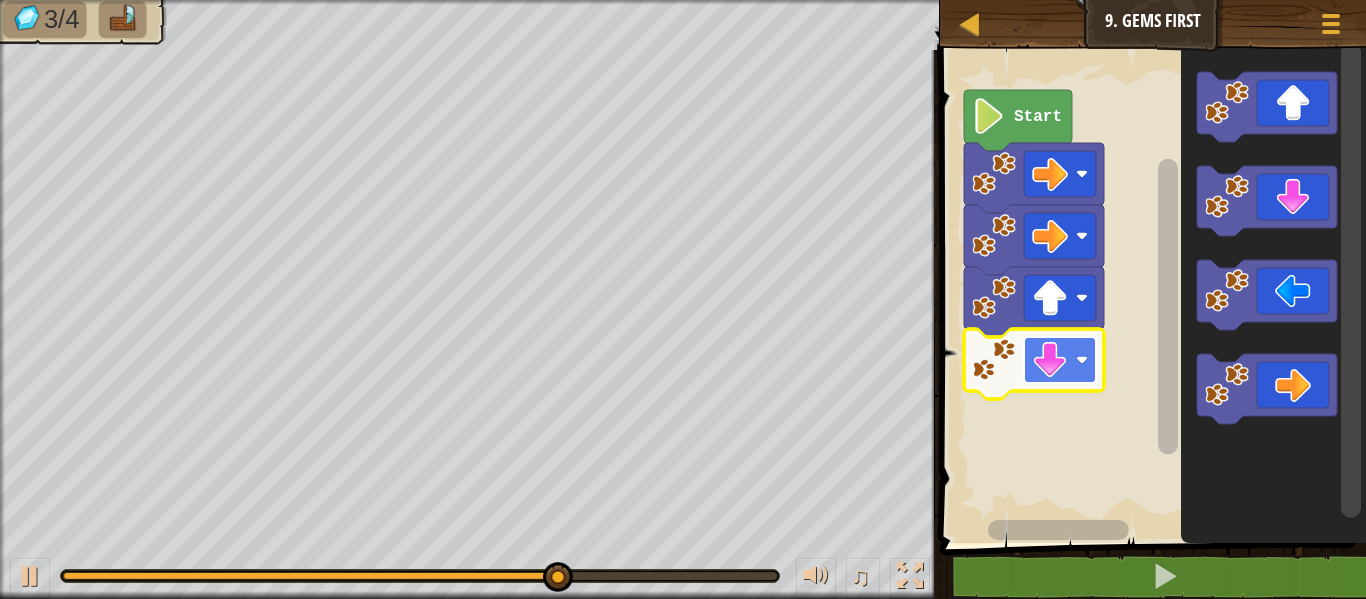 click 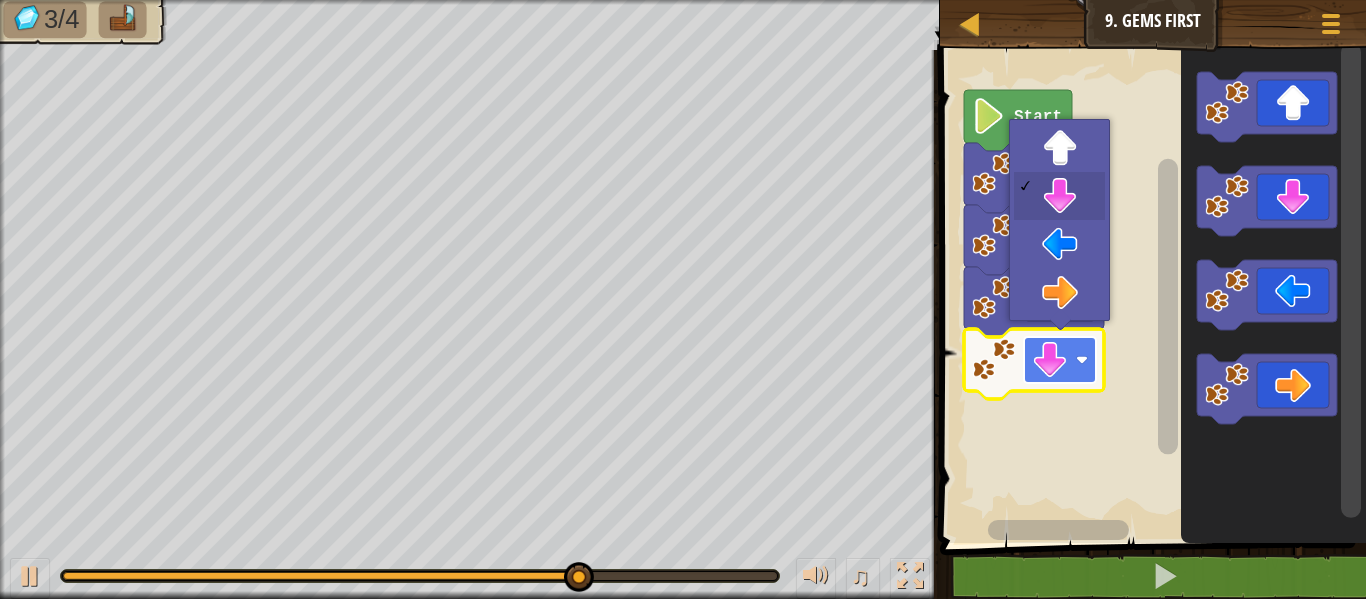click 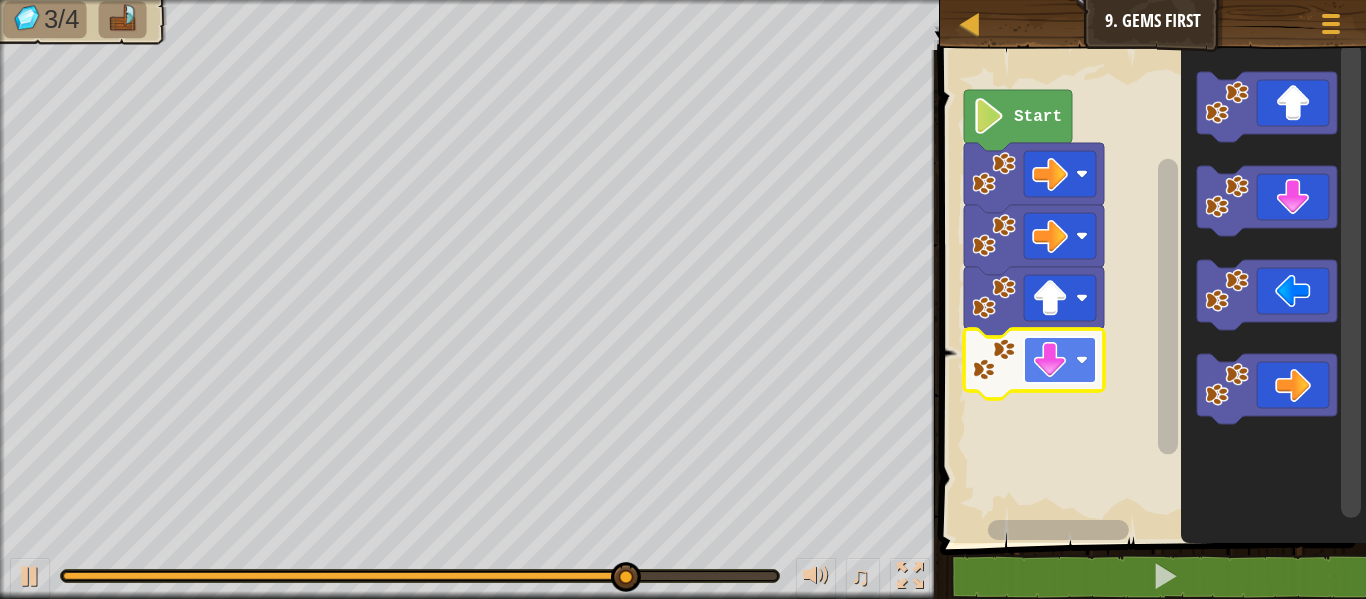 click 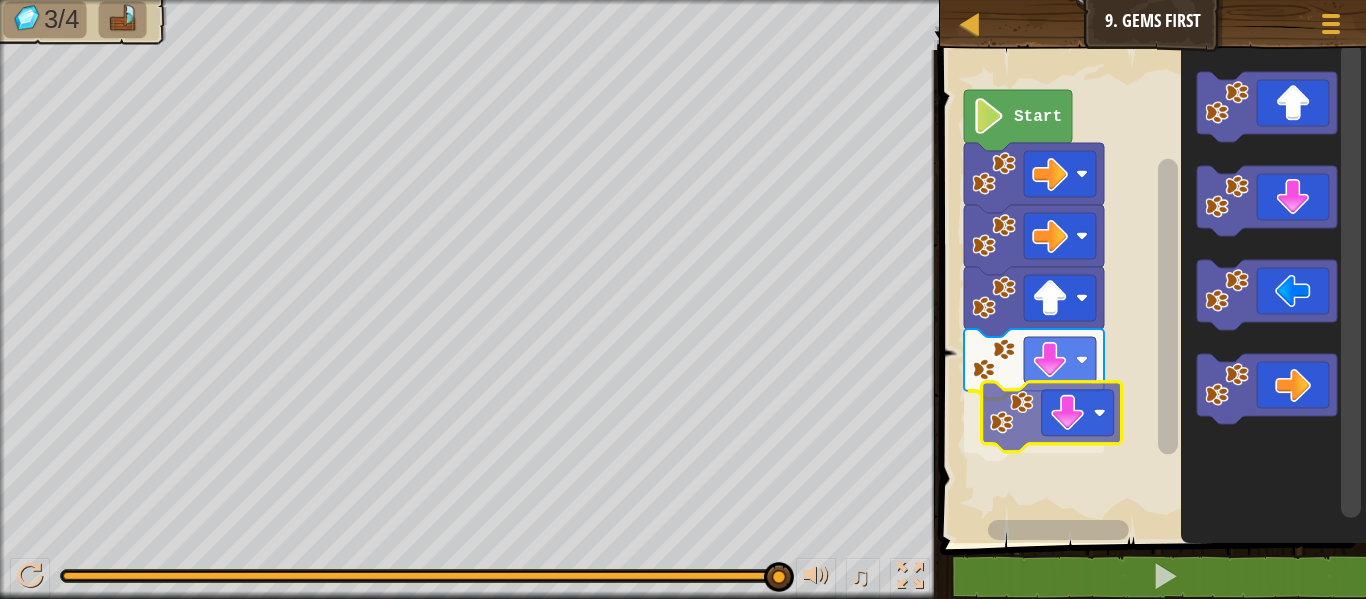 click on "Start" at bounding box center (1150, 291) 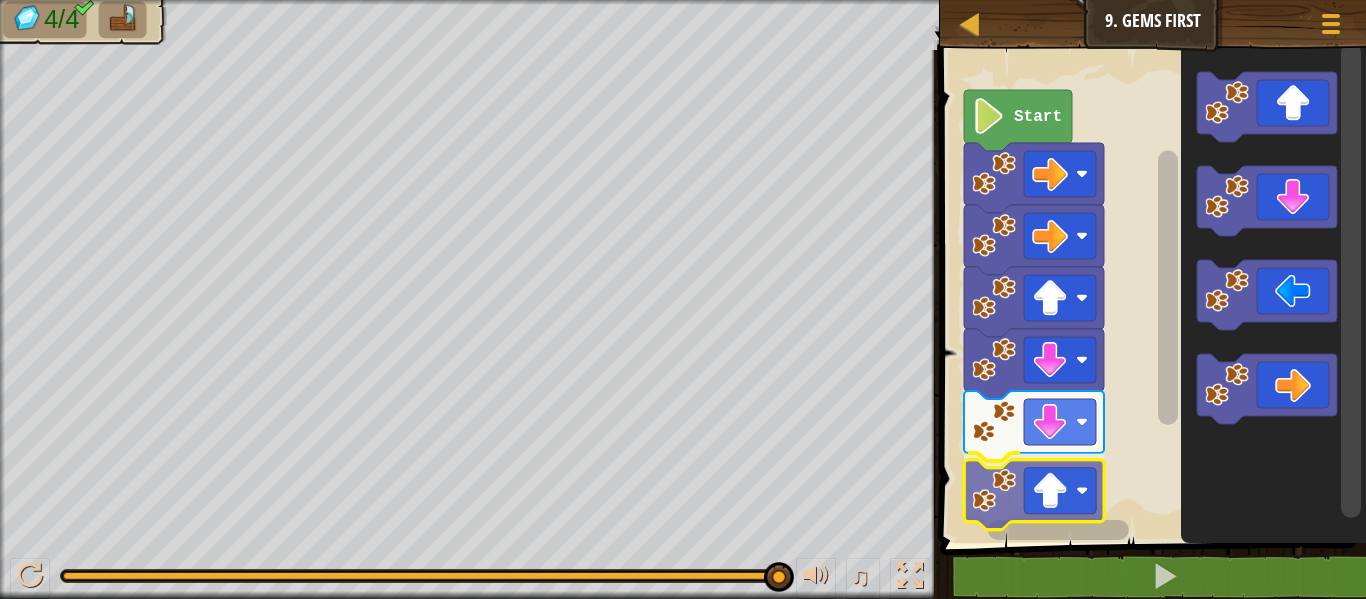 click on "Start" at bounding box center [1150, 291] 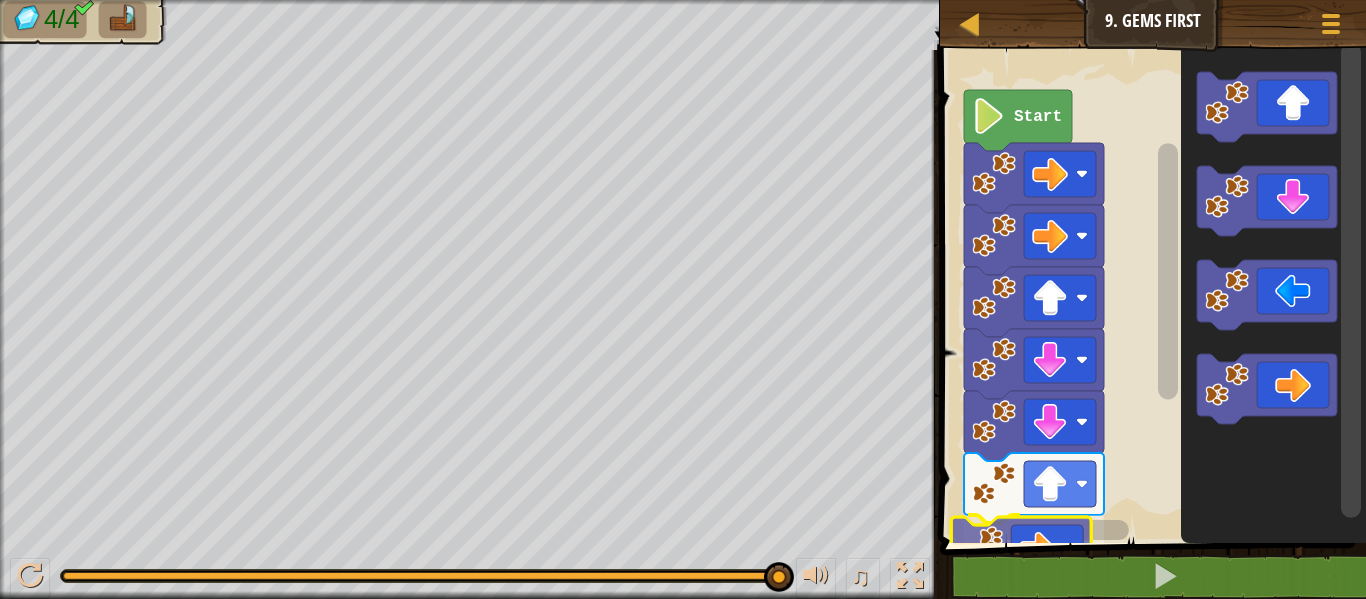 click on "Start" at bounding box center [1150, 291] 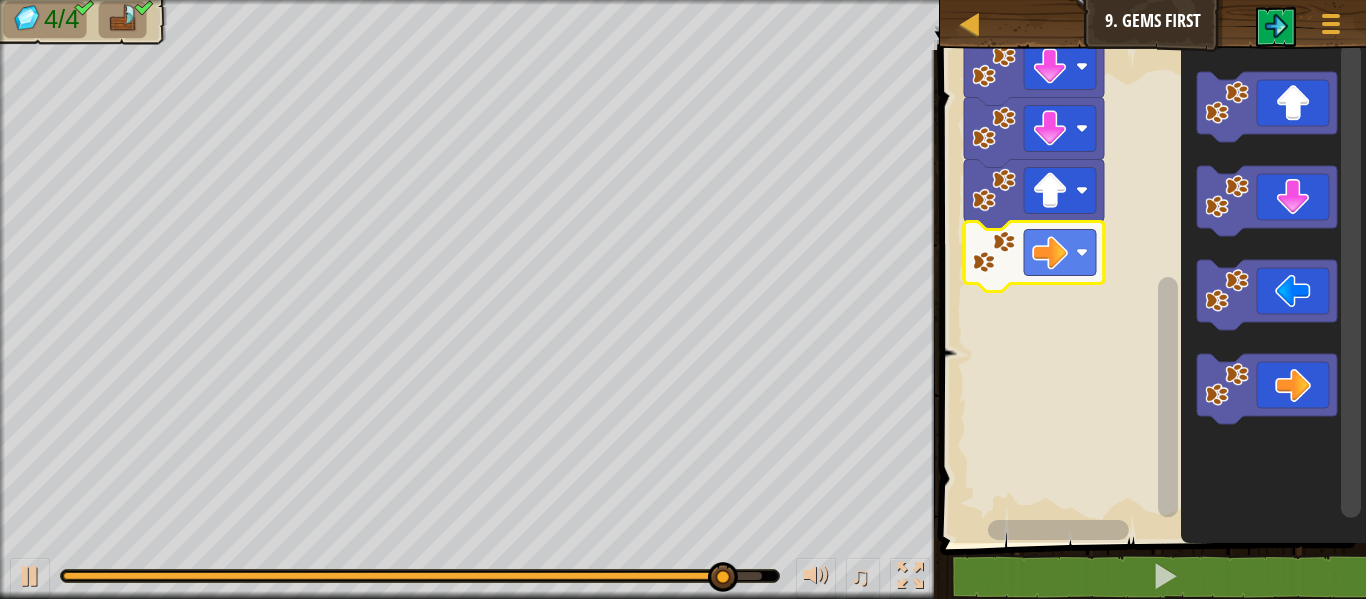 click on "Start" at bounding box center [1150, 291] 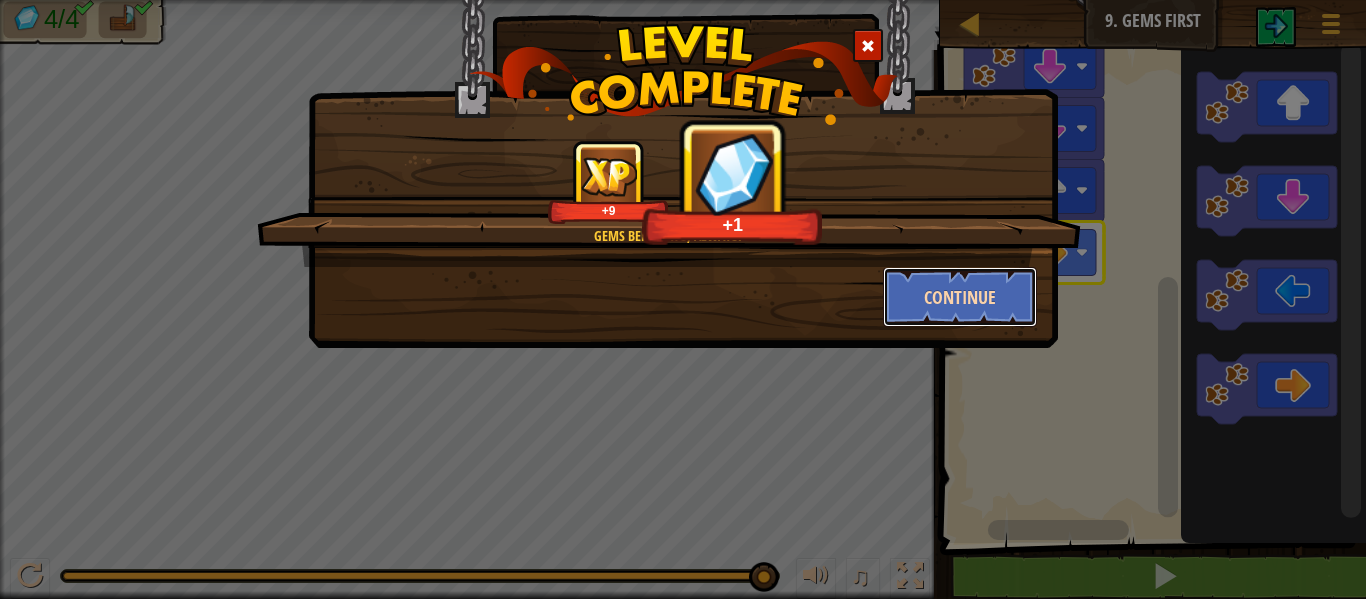 click on "Continue" at bounding box center [960, 297] 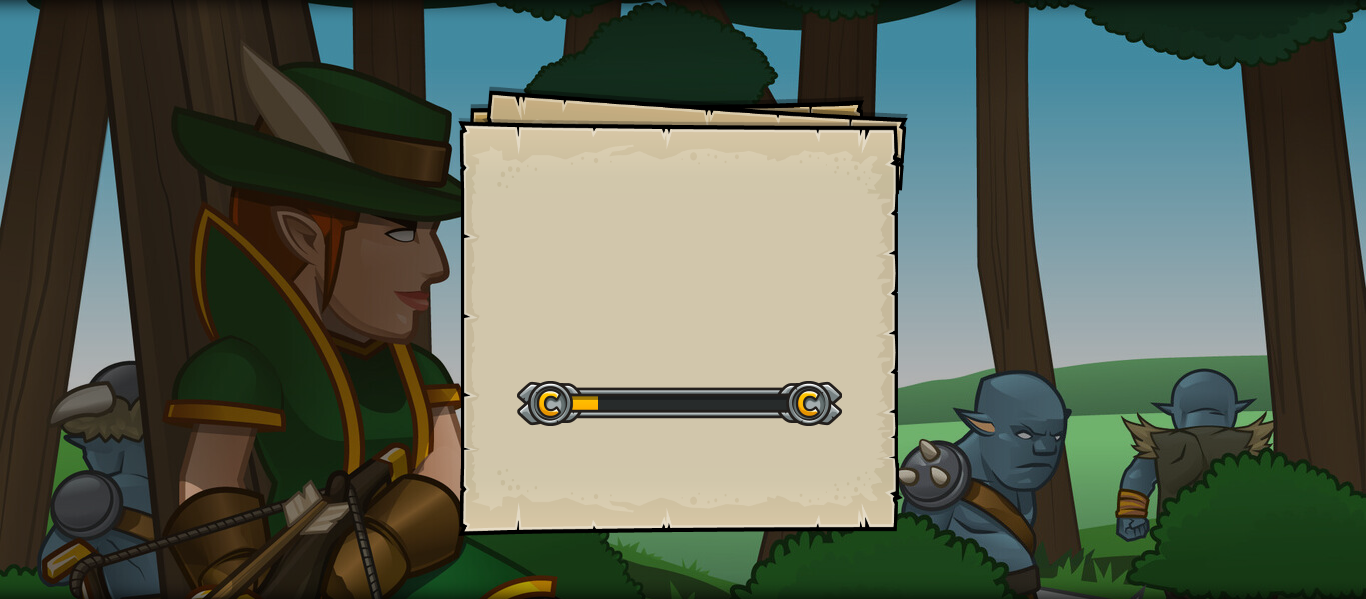 click on "Goals Start Level Error loading from server. Try refreshing the page. You'll need a subscription to play this level. Subscribe You'll need to join a course to play this level. Back to my courses Ask your teacher to assign a license to you so you can continue to play CodeCombat! Back to my courses This level is locked. Back to my courses Use Ctrl+[ and Ctrl+] to rewind and fast-forward." at bounding box center [683, 299] 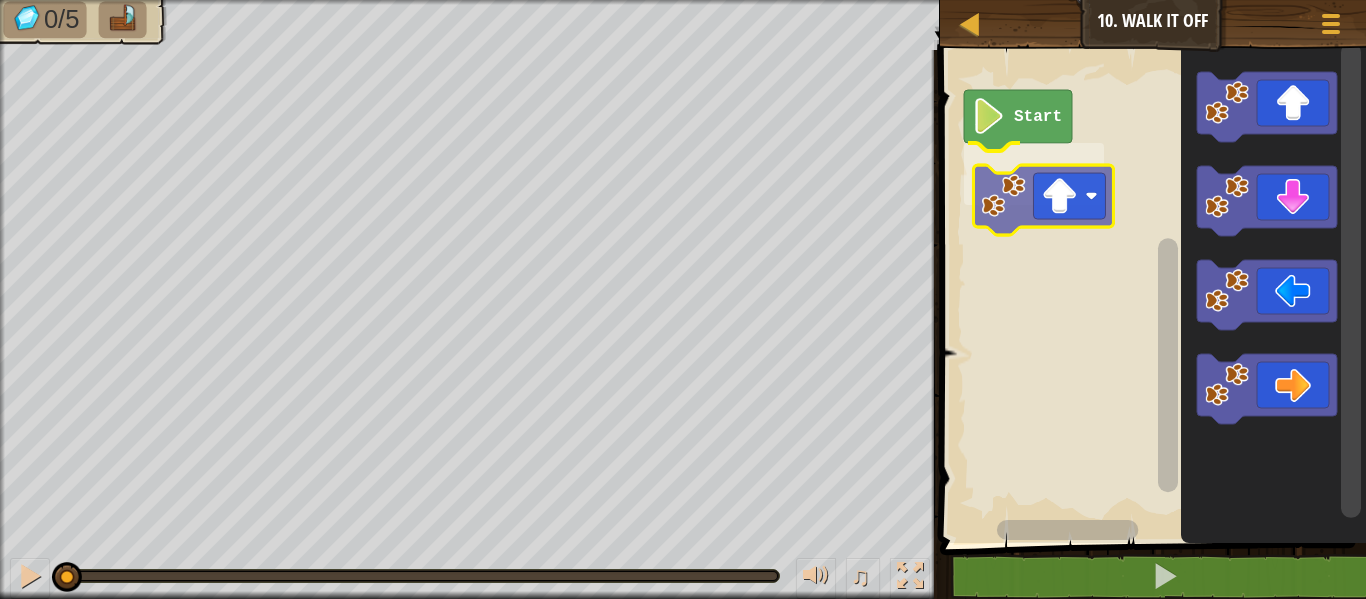 click on "Start" at bounding box center [1150, 291] 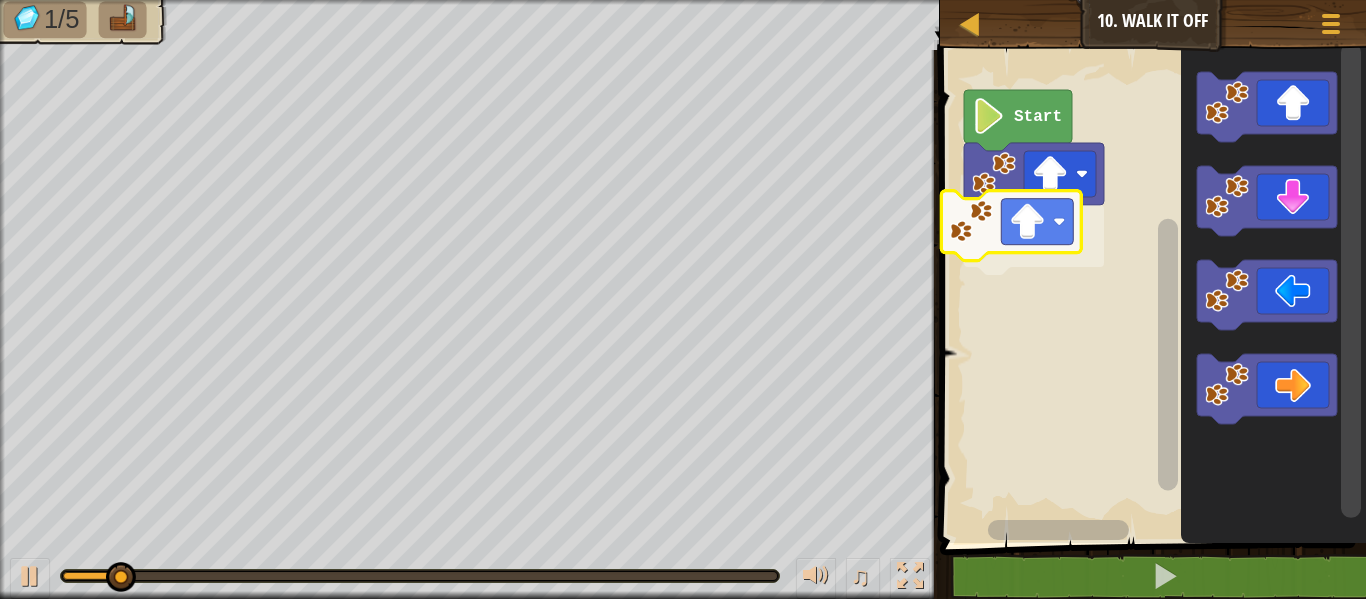 click on "Start" at bounding box center (1150, 291) 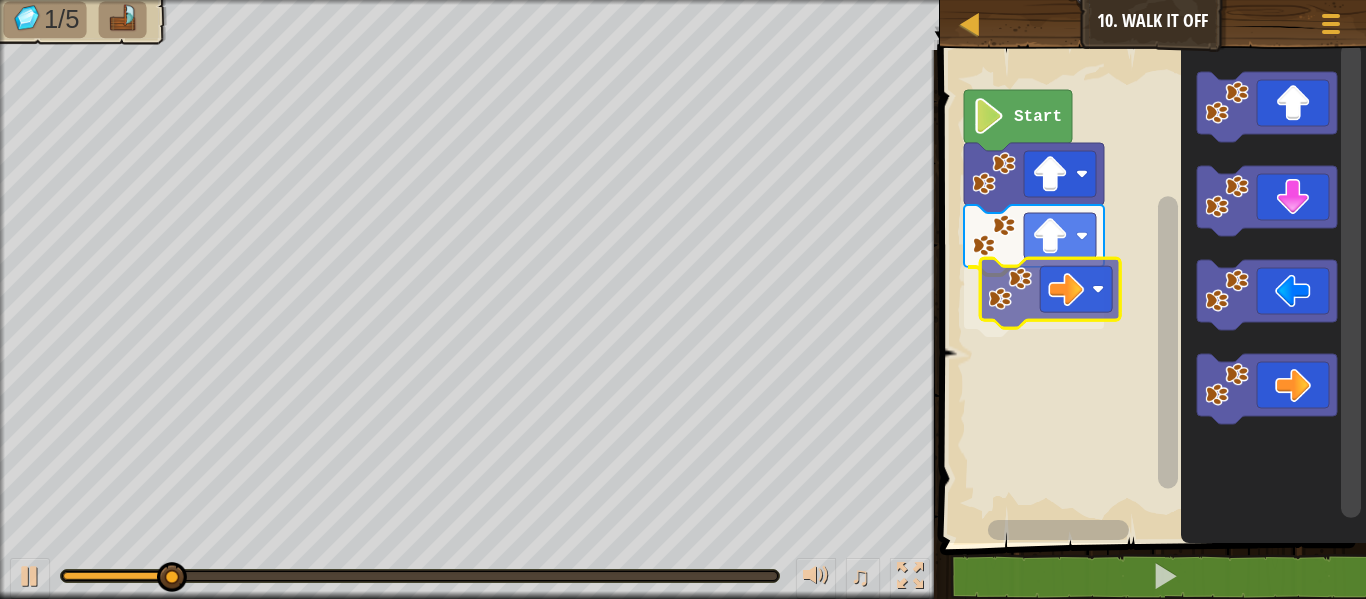 click on "Start" at bounding box center [1150, 291] 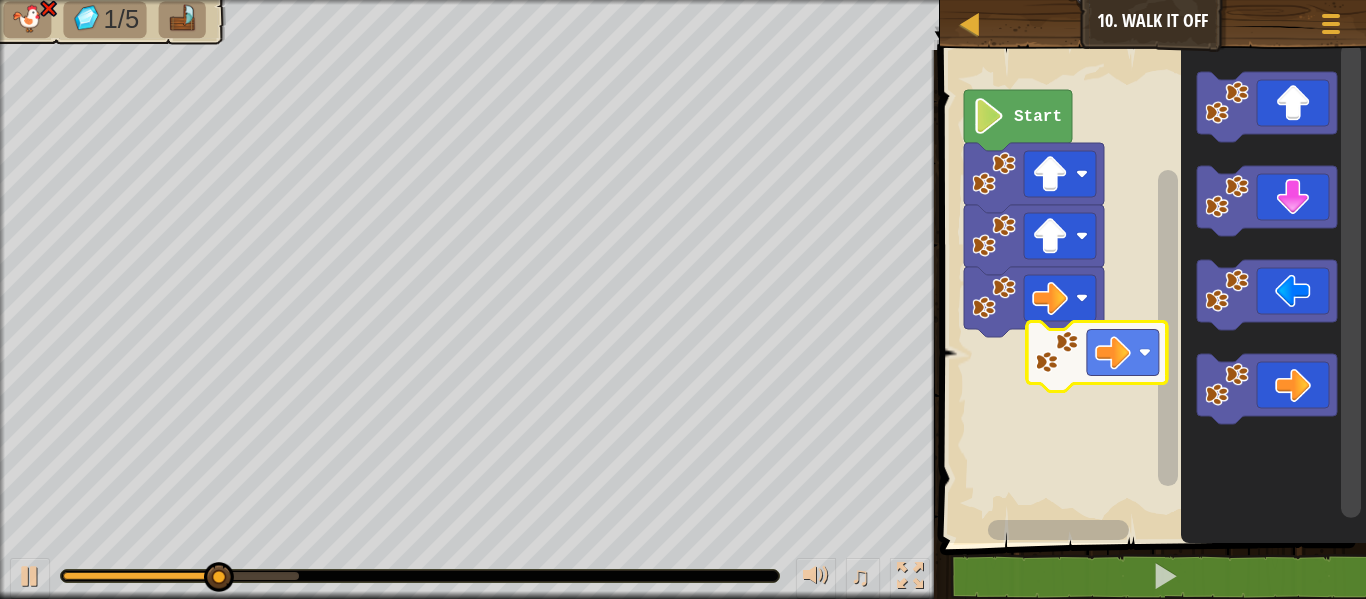 click on "Start" at bounding box center [1150, 291] 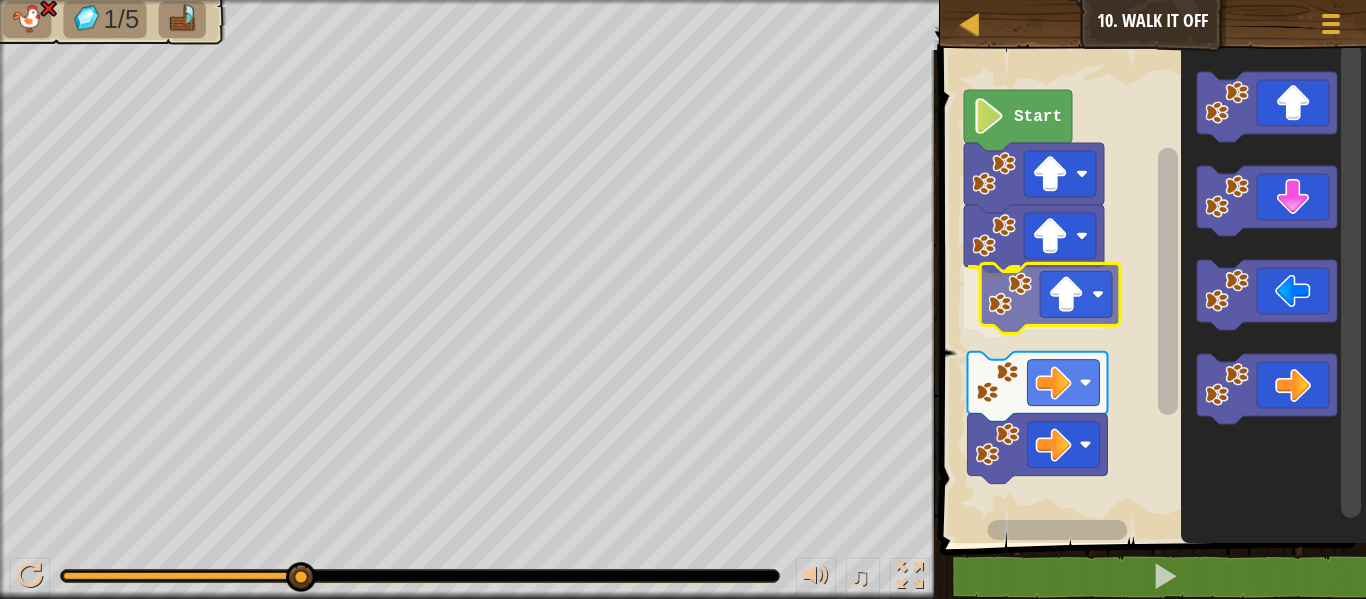 click on "Start" at bounding box center (1150, 291) 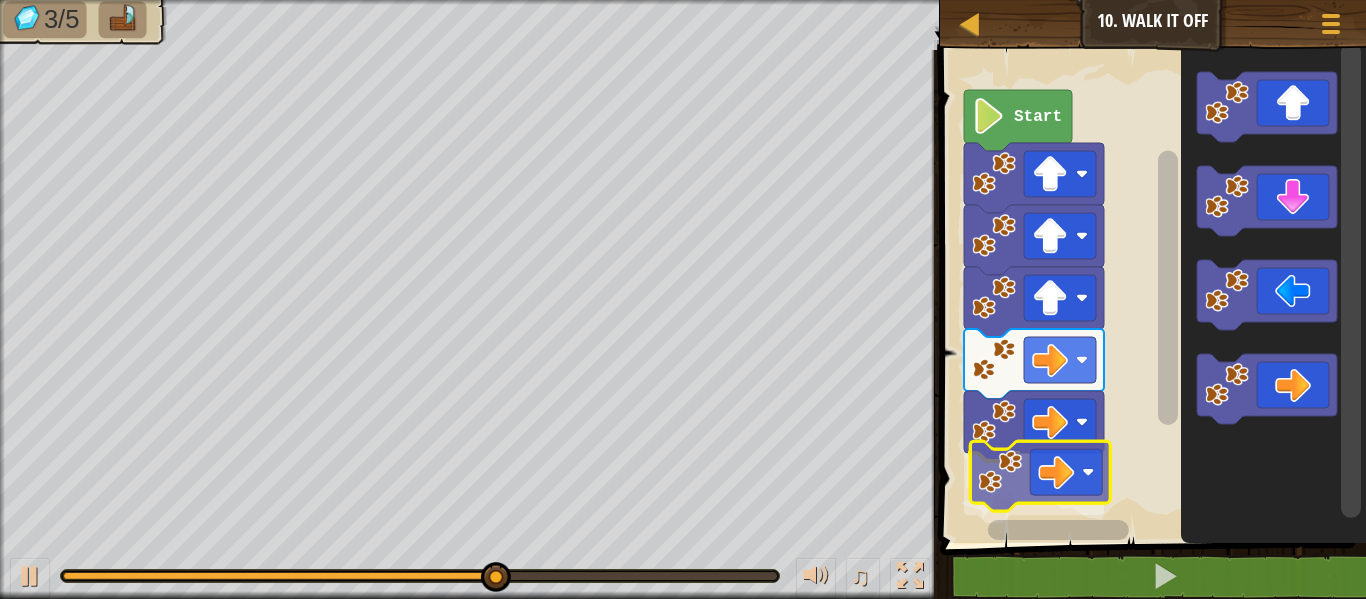 click on "Start" at bounding box center (1150, 291) 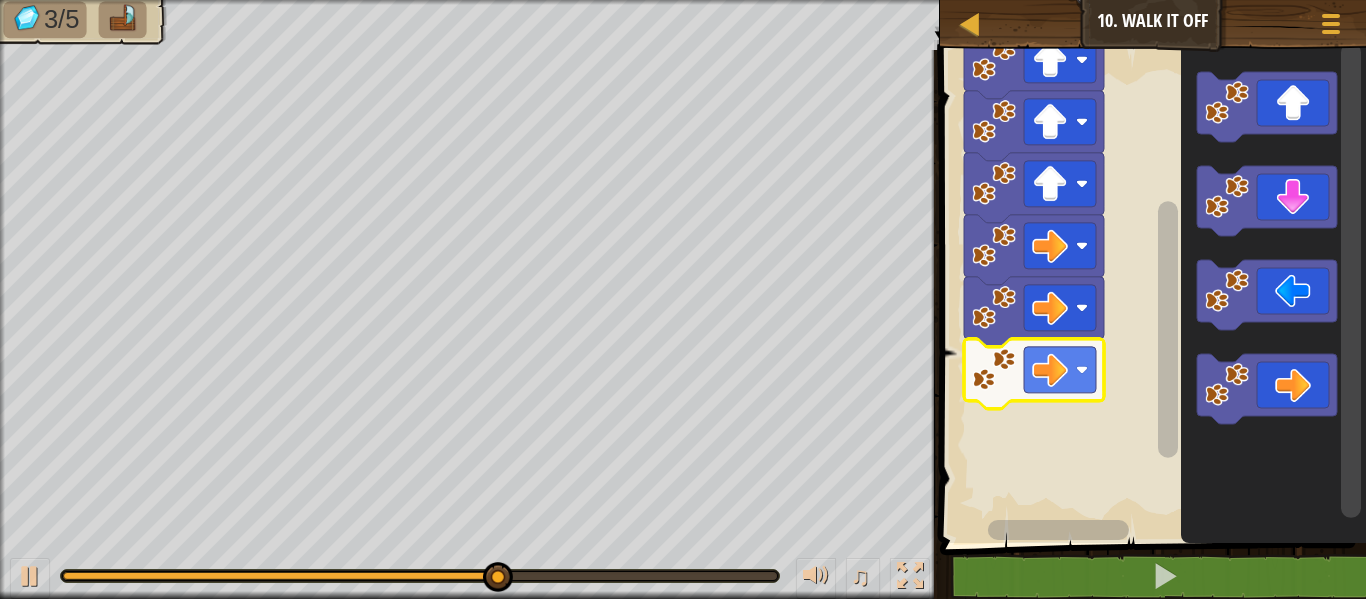 click 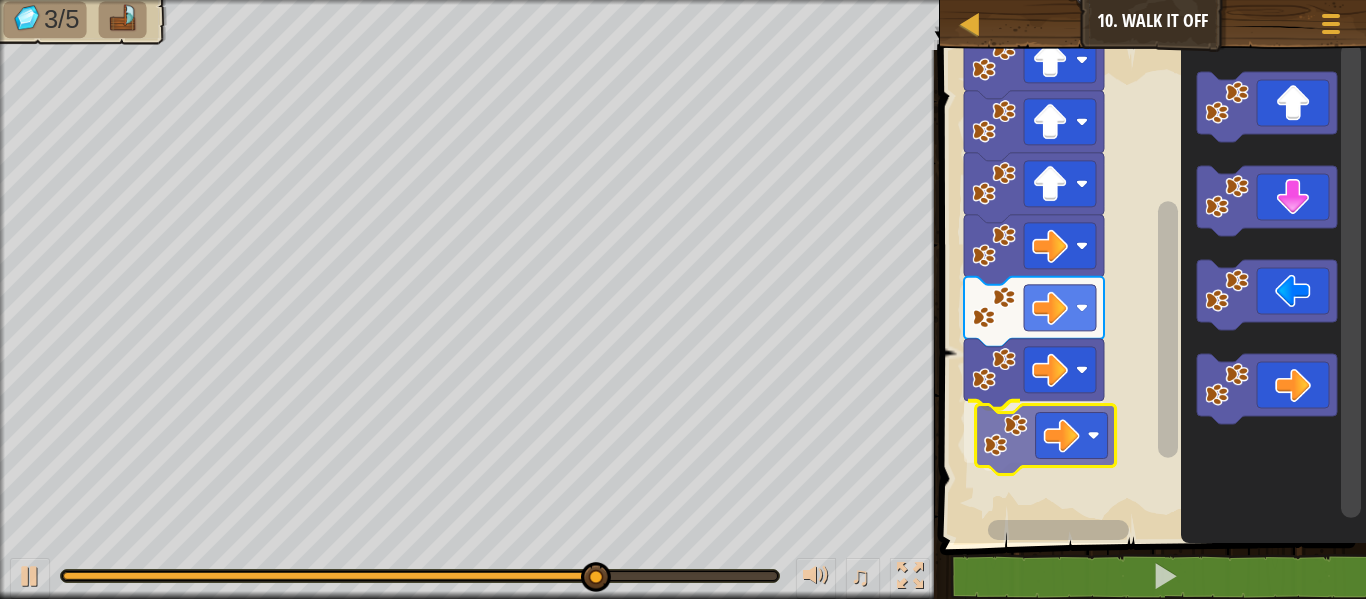 click on "Start" at bounding box center [1150, 291] 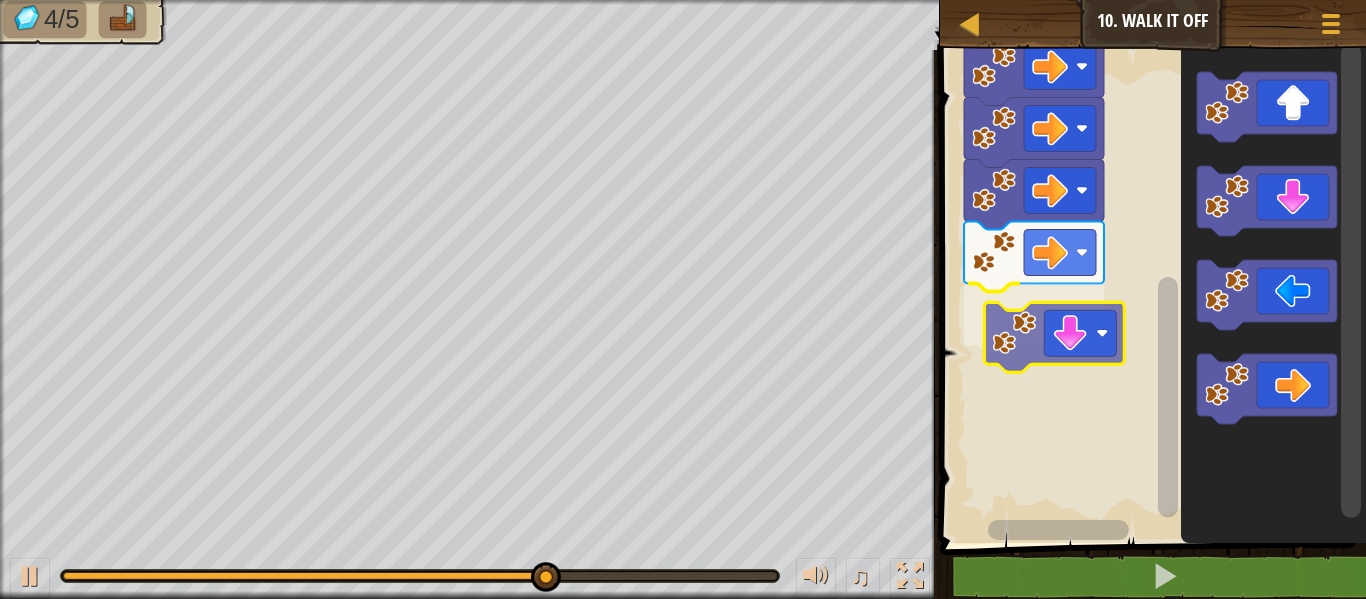click on "Start" at bounding box center [1150, 291] 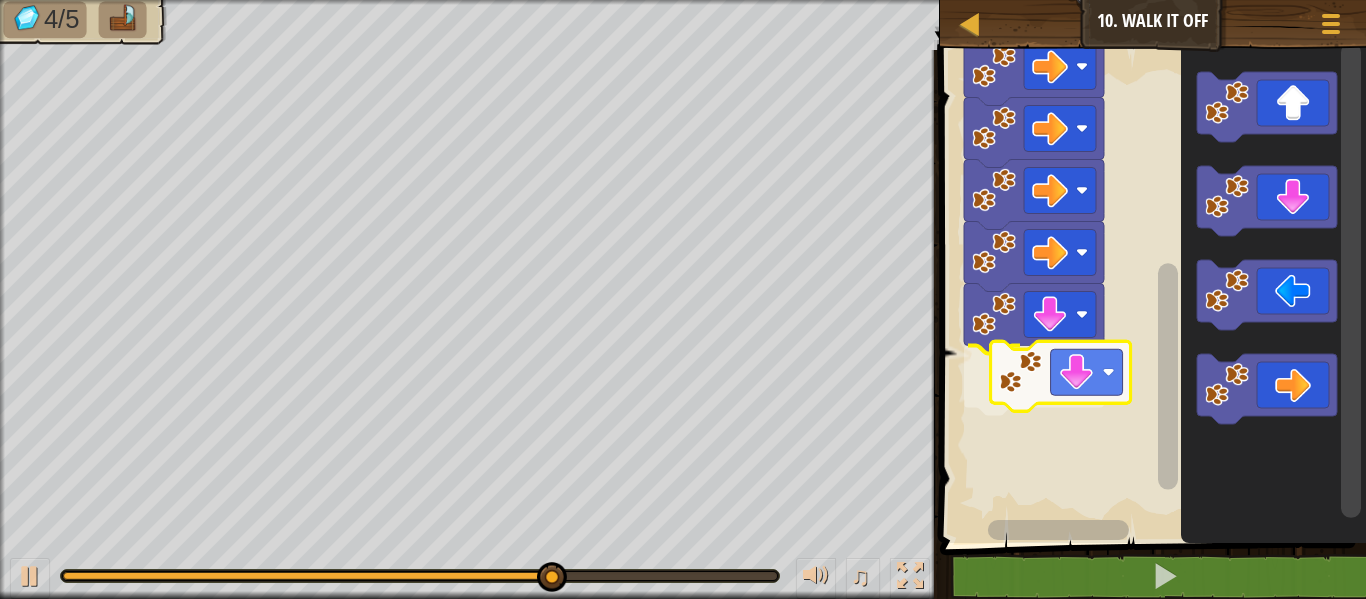 click on "Start" at bounding box center [1150, 291] 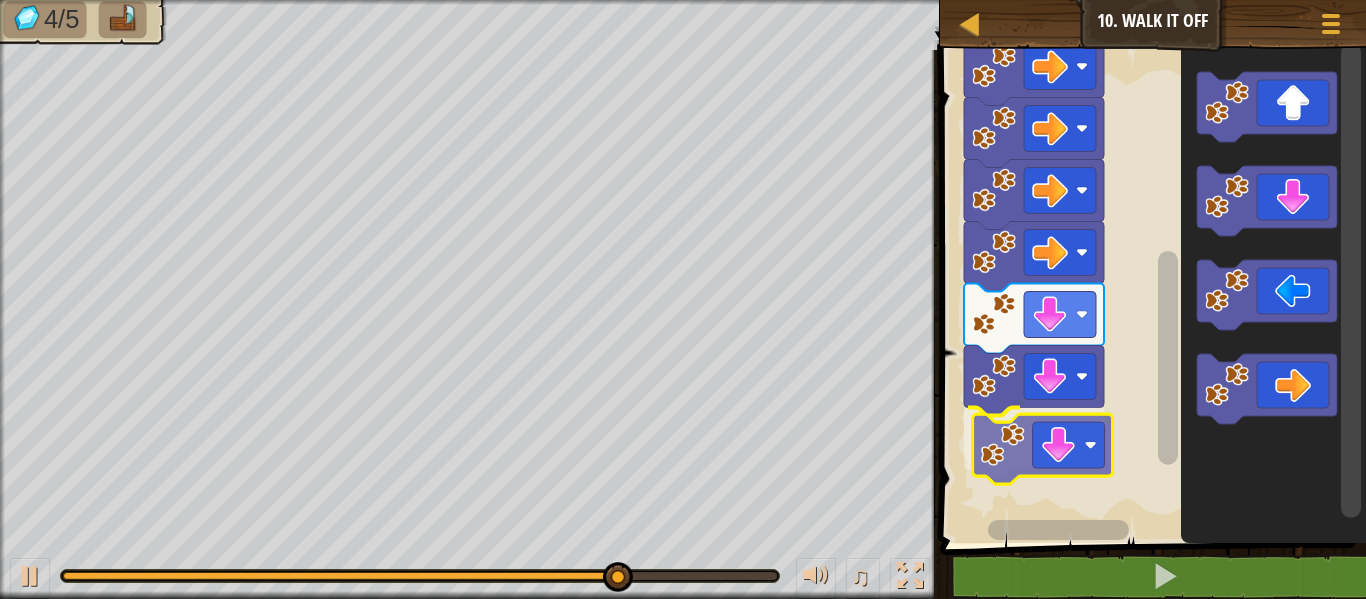 click on "Start" at bounding box center (1150, 291) 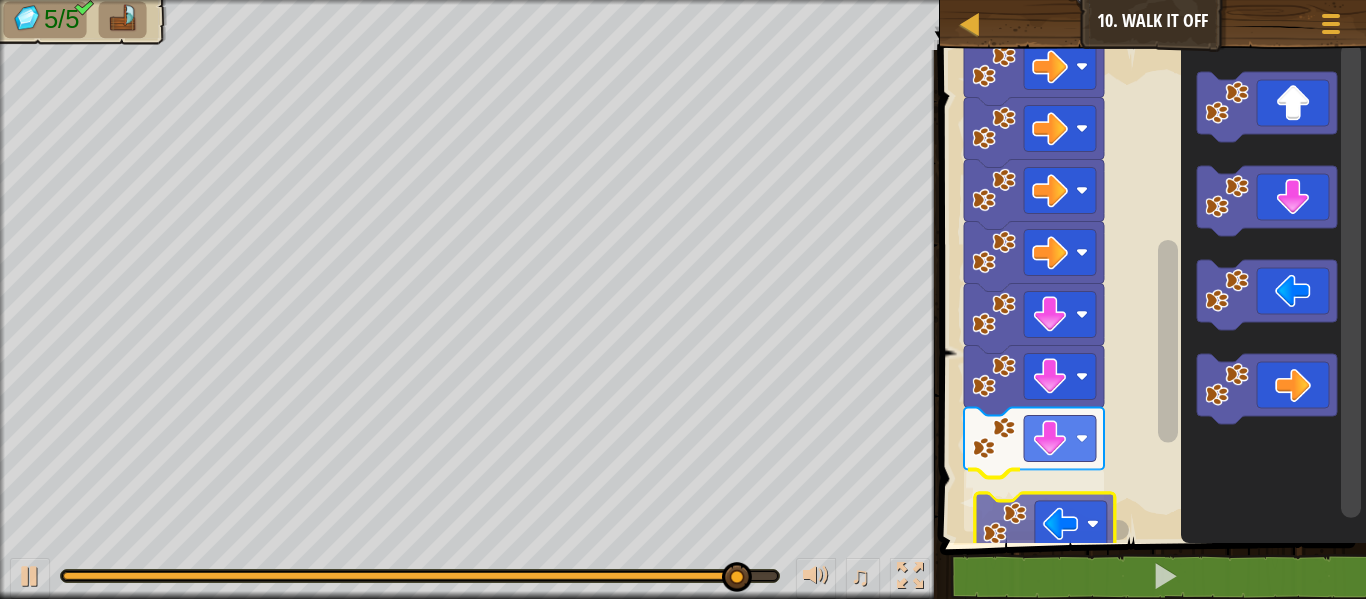 click on "Start" at bounding box center (1150, 291) 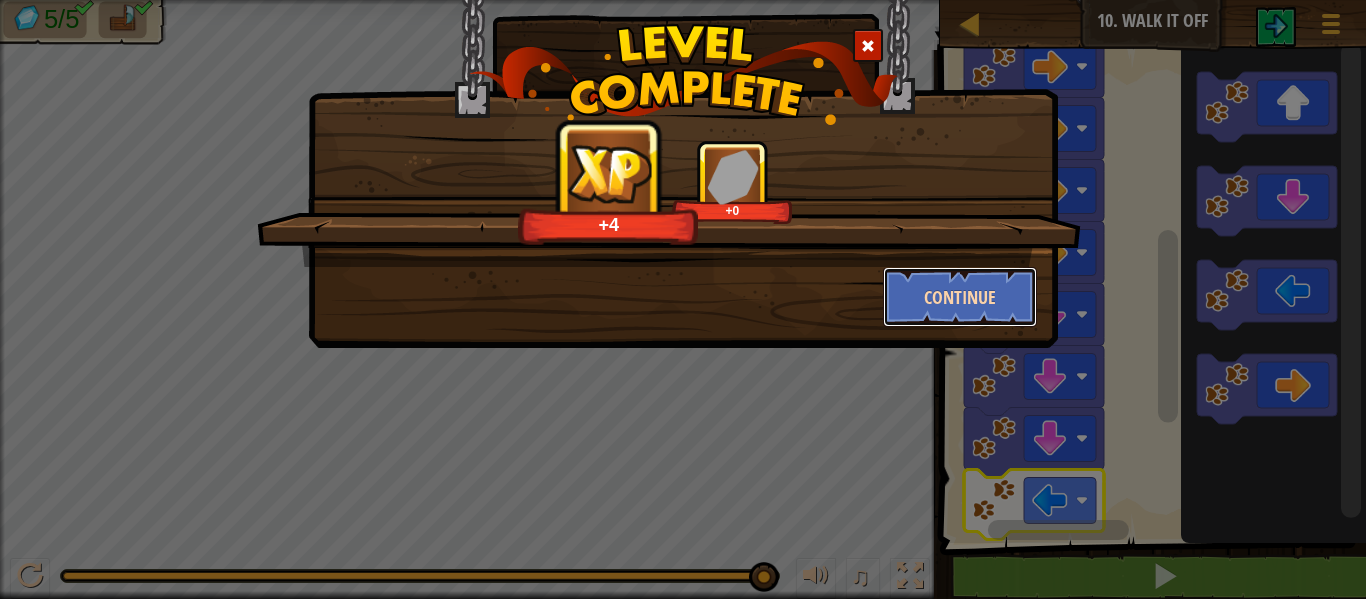 click on "Continue" at bounding box center (960, 297) 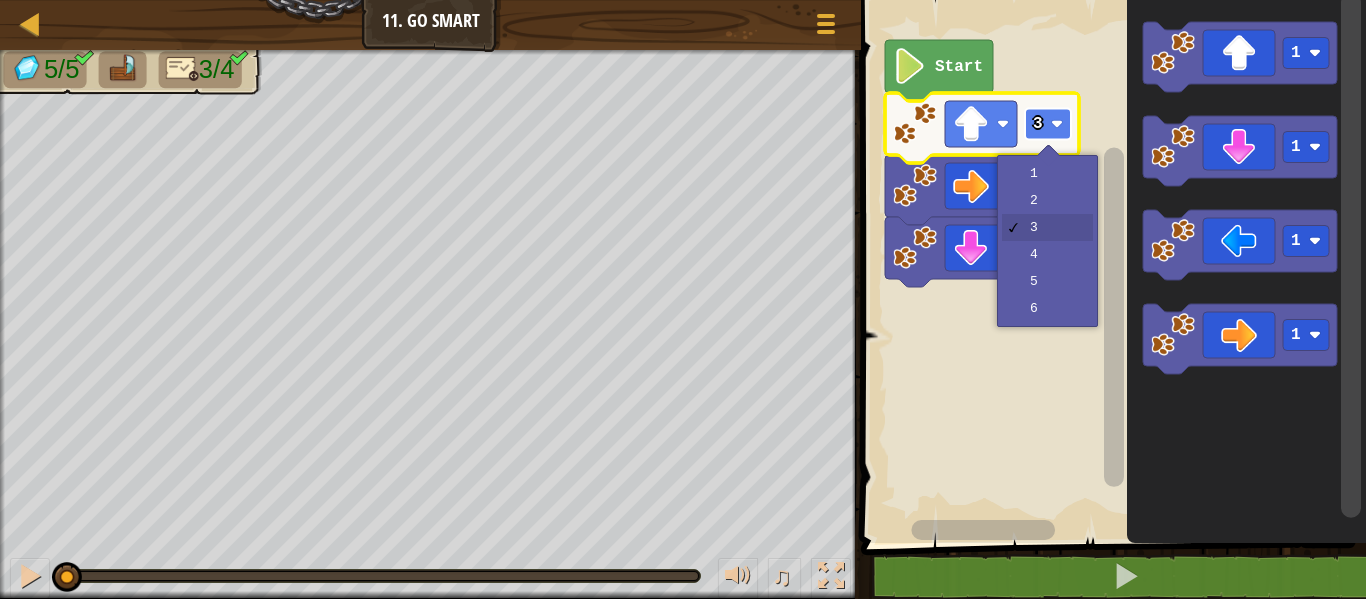 click 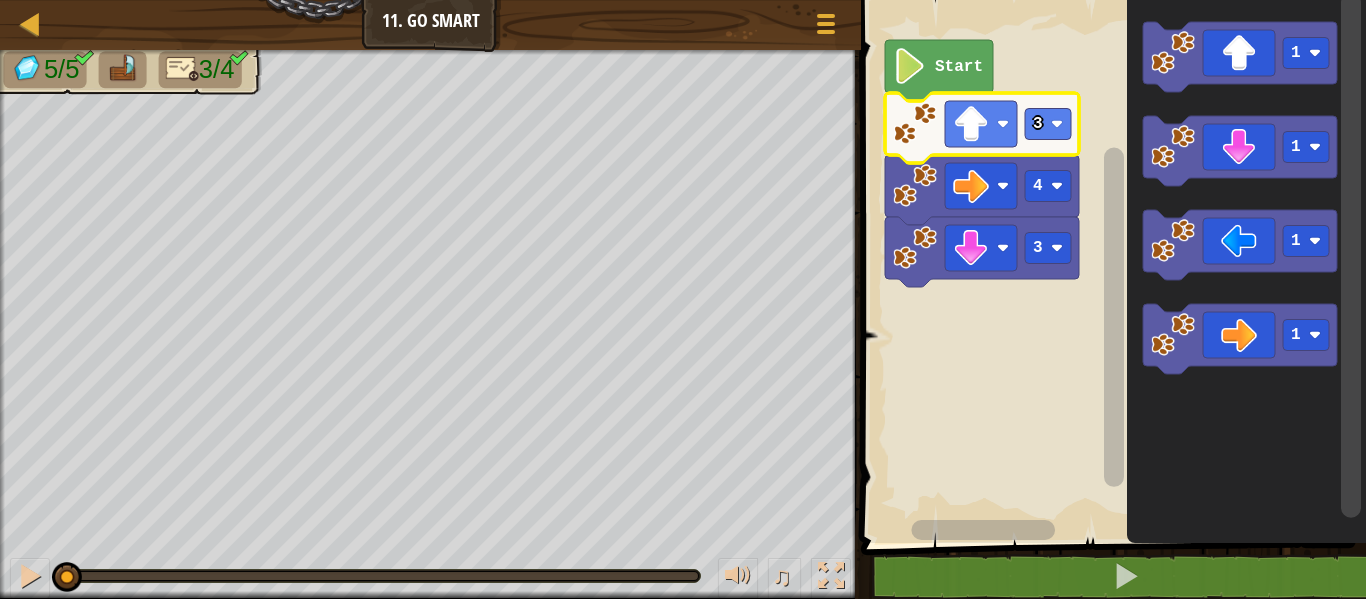 click 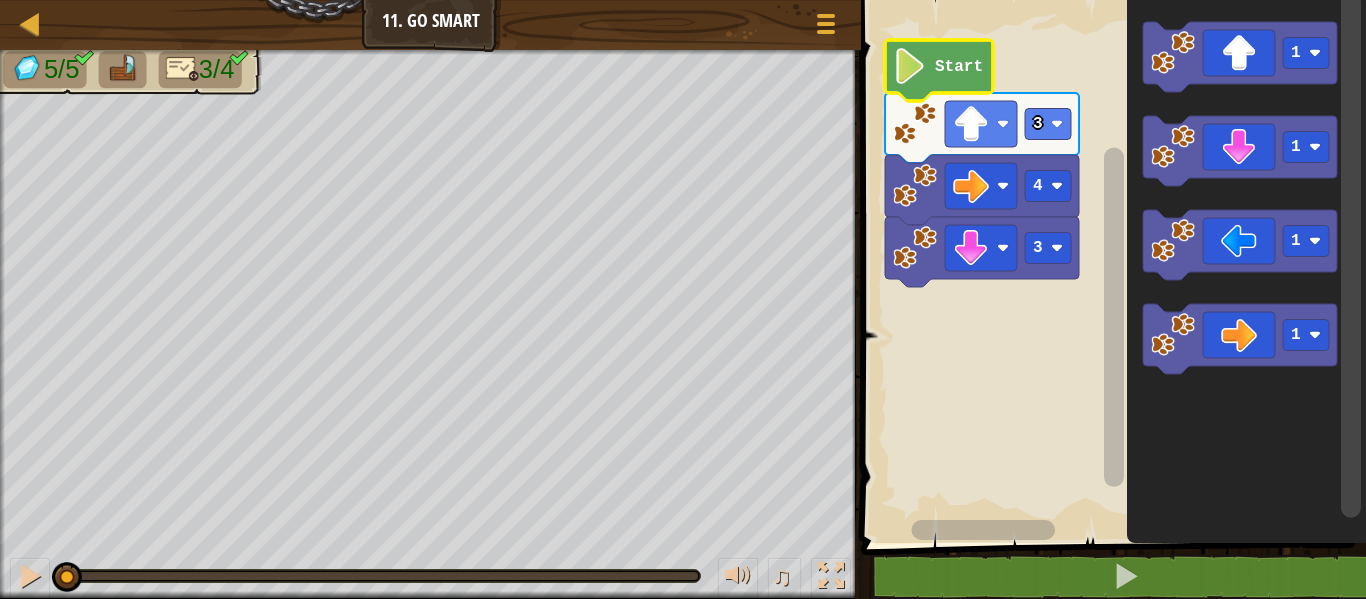 click 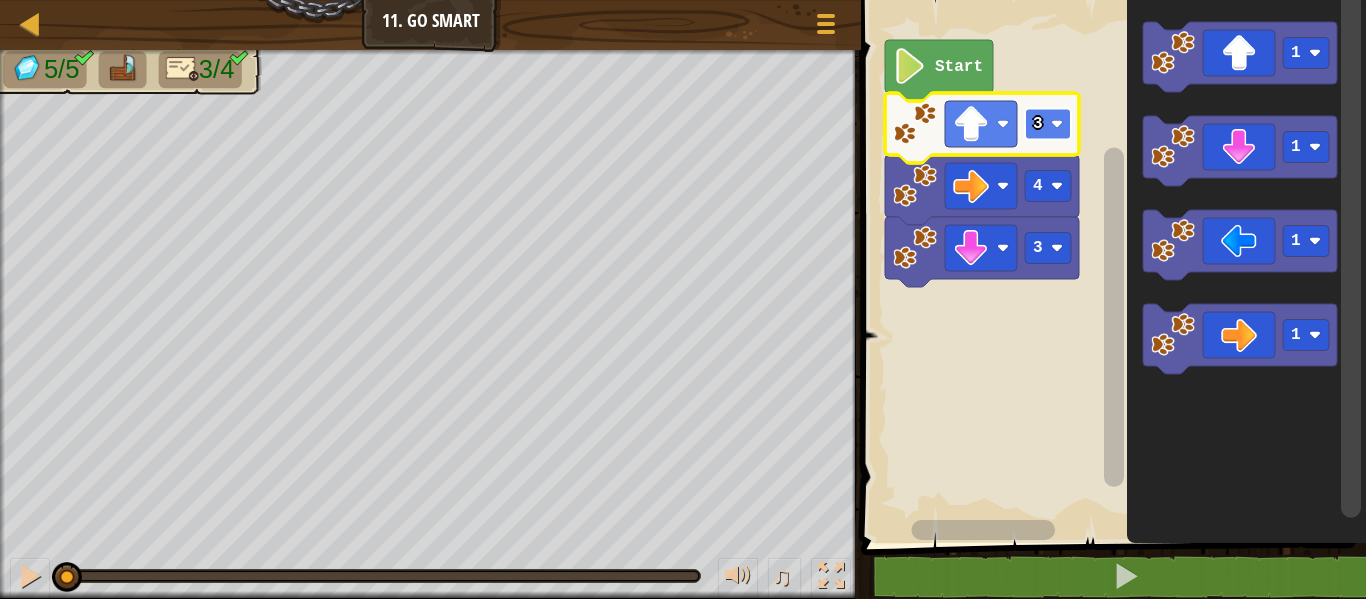 click 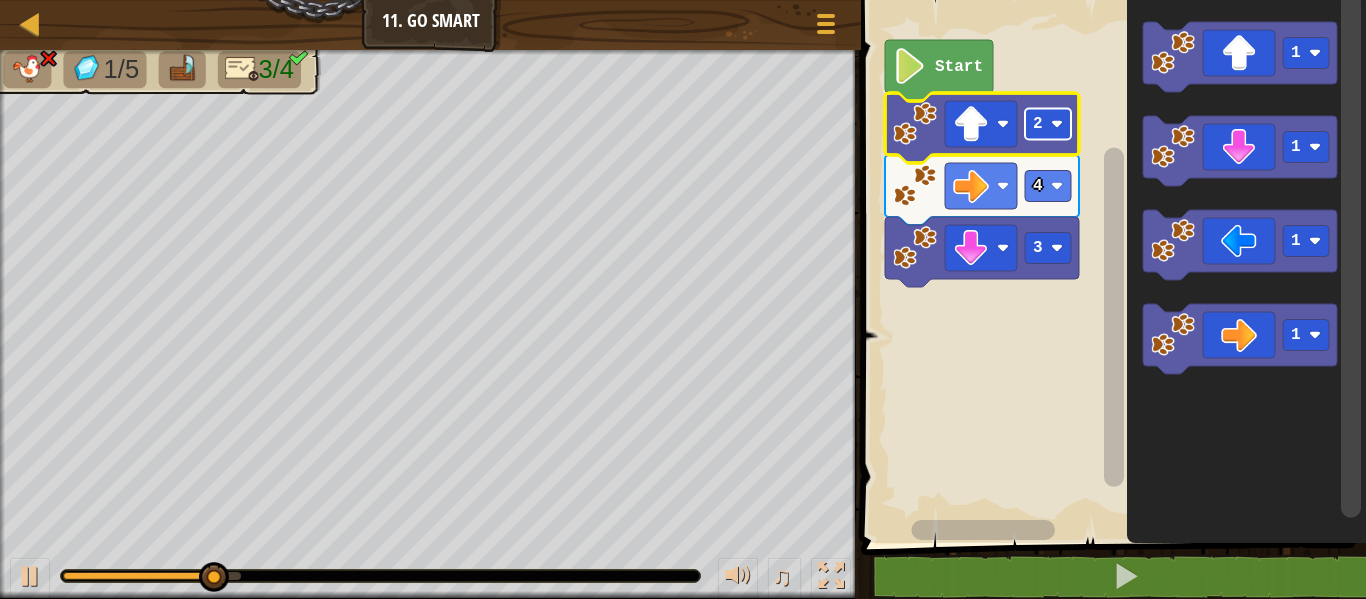 click 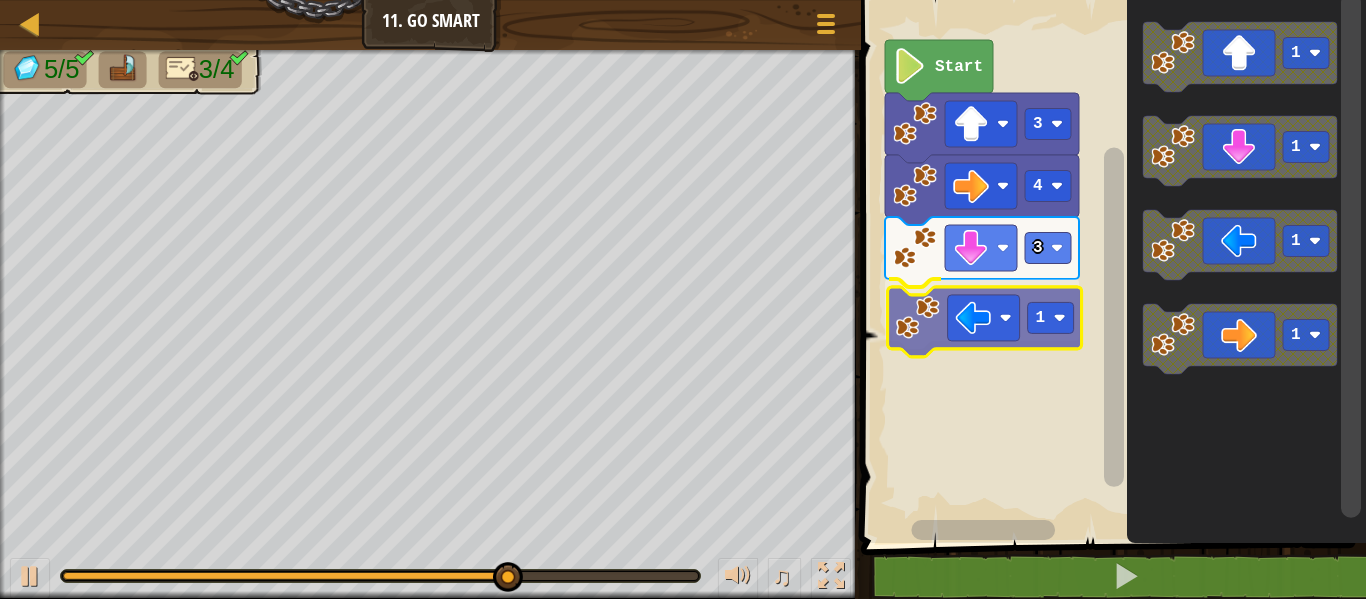 click on "Start 3 1 4 3 1 1 1 1 1" at bounding box center (1110, 266) 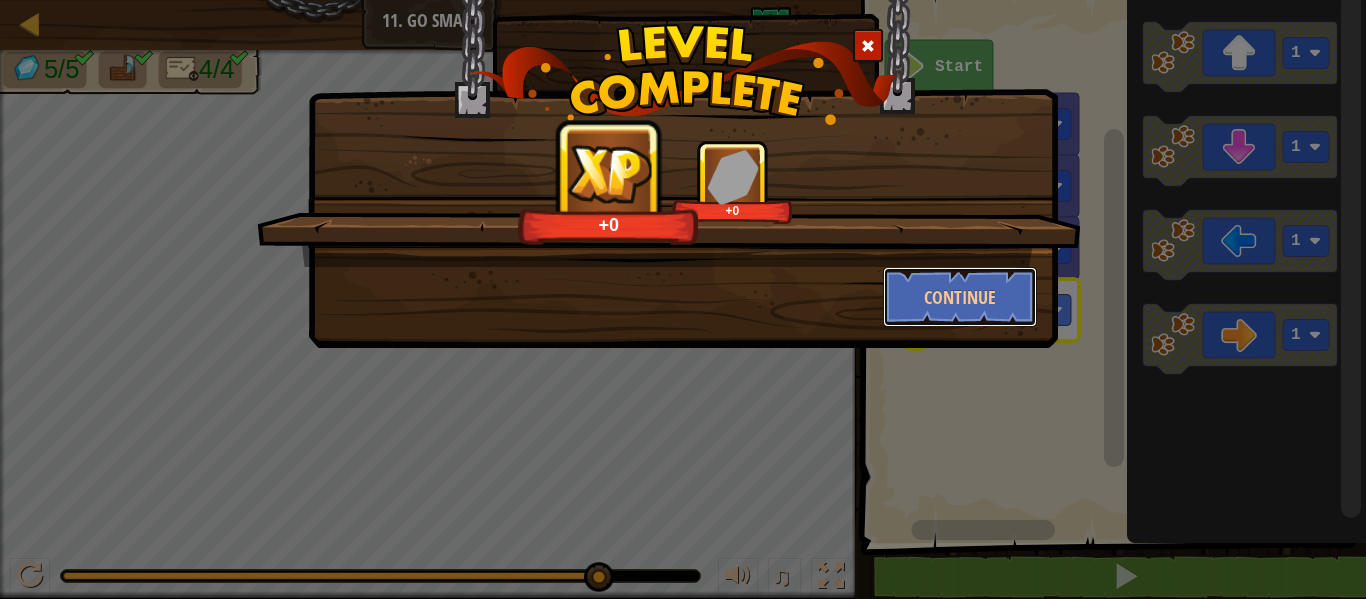 click on "Continue" at bounding box center [960, 297] 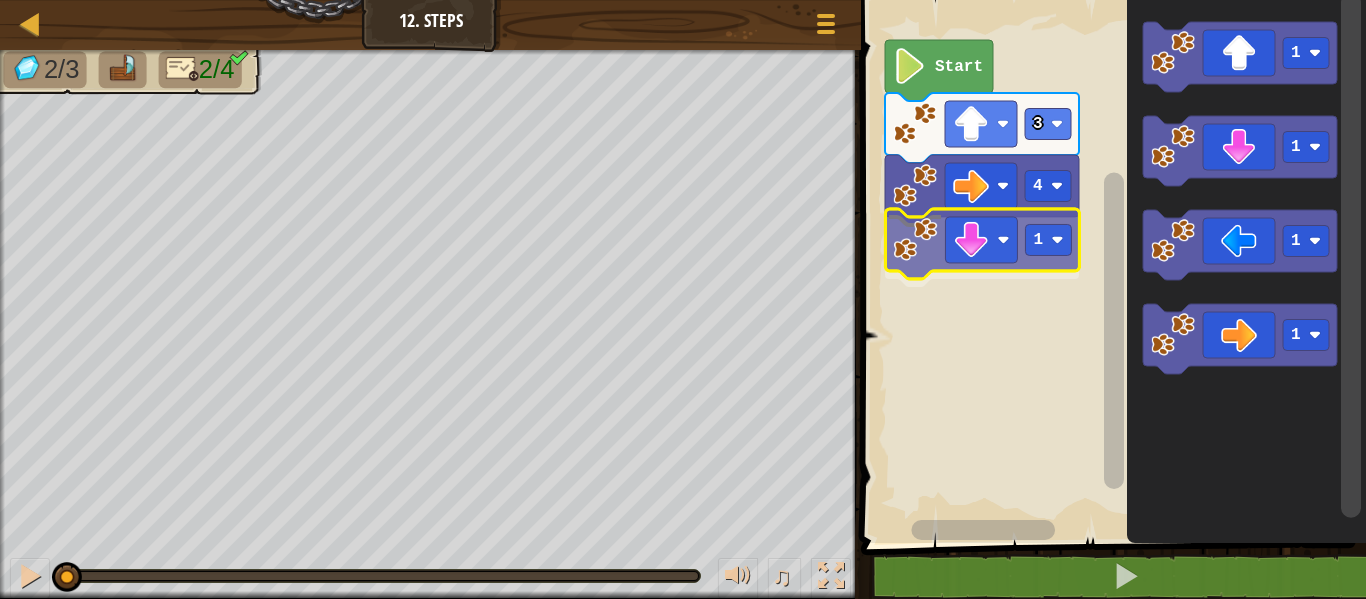click on "4 1 3 Start 1 1 1 1 1" at bounding box center [1110, 266] 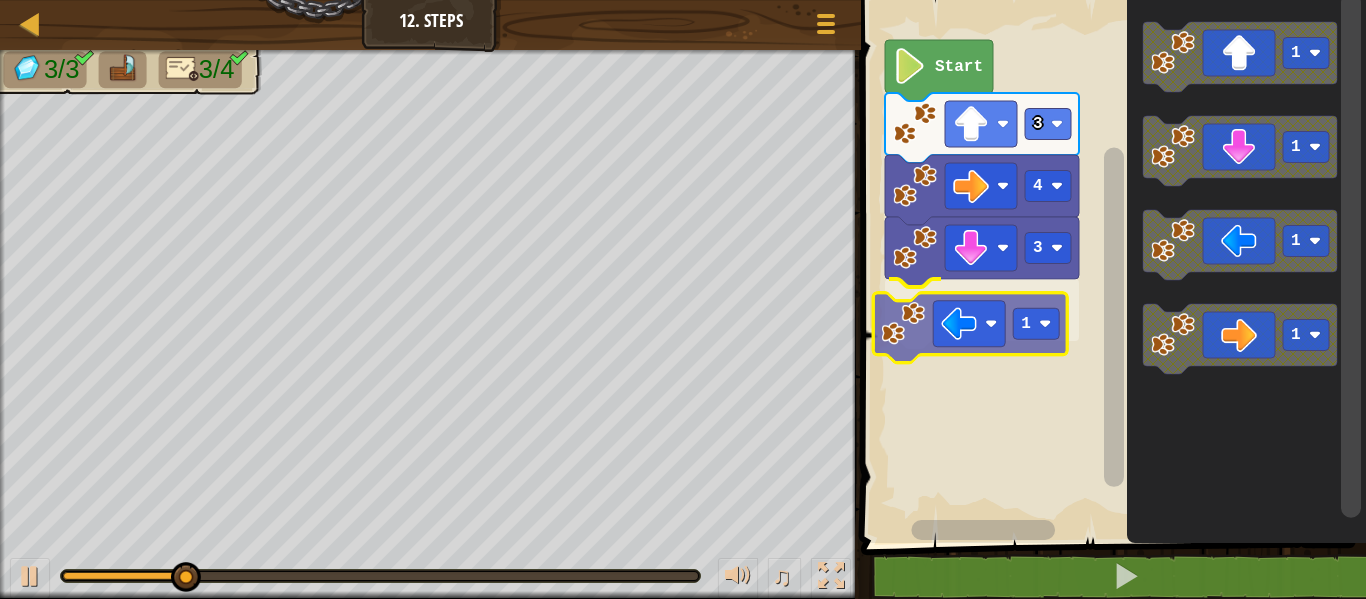 click on "Start 3 4 3 1 1 1 1 1 1" at bounding box center [1110, 266] 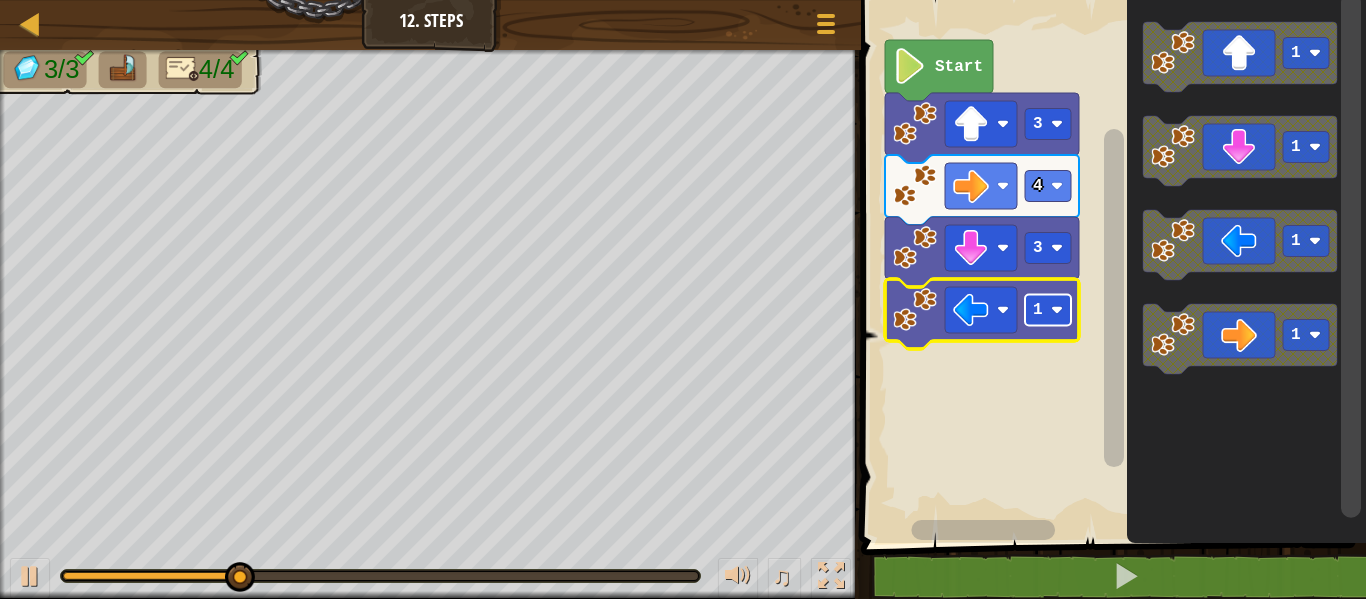 click 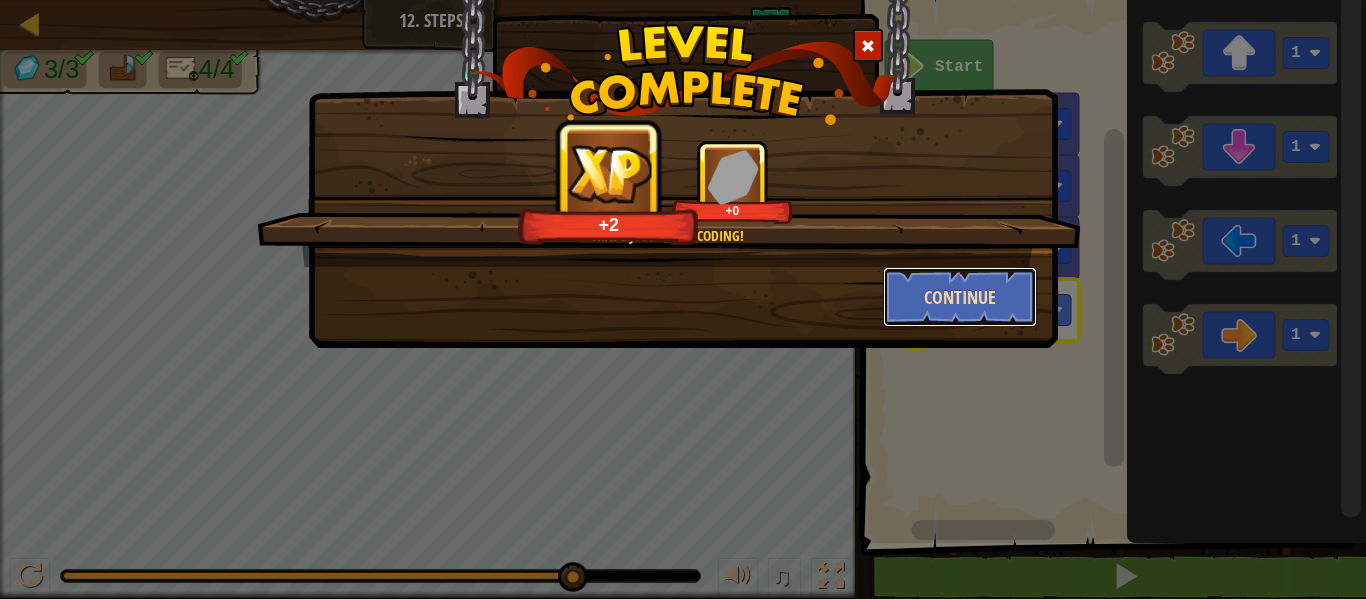 click on "Continue" at bounding box center [960, 297] 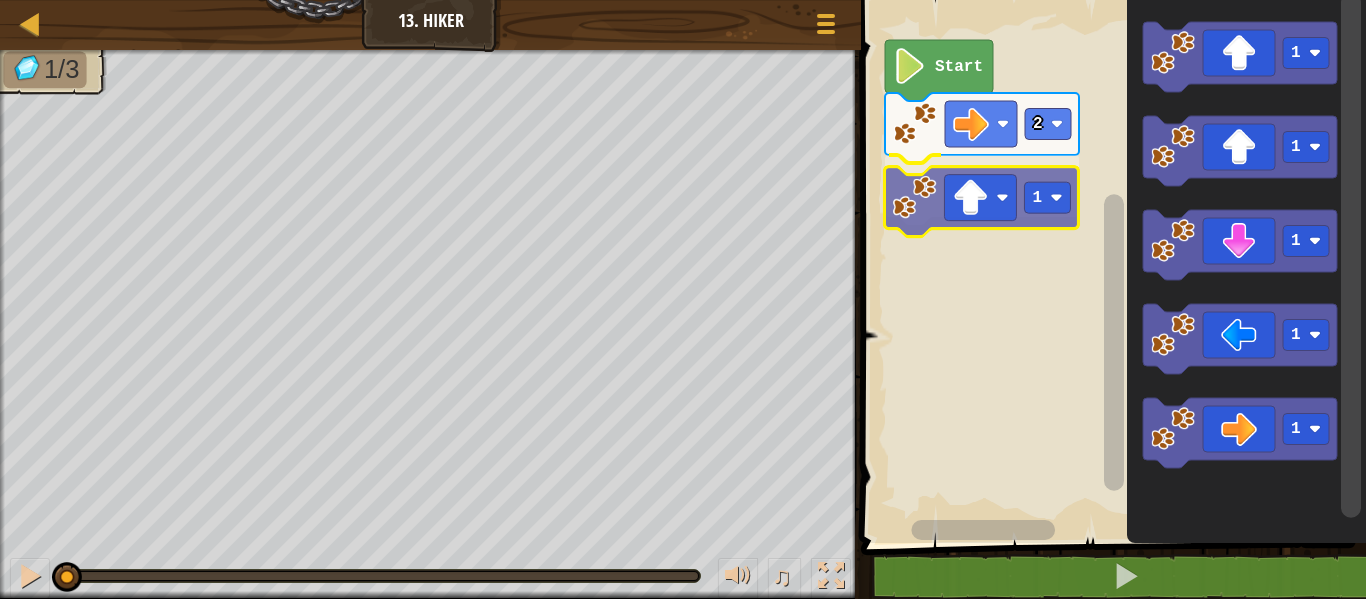 click on "2 1 Start 1 1 1 1 1 1" at bounding box center (1110, 266) 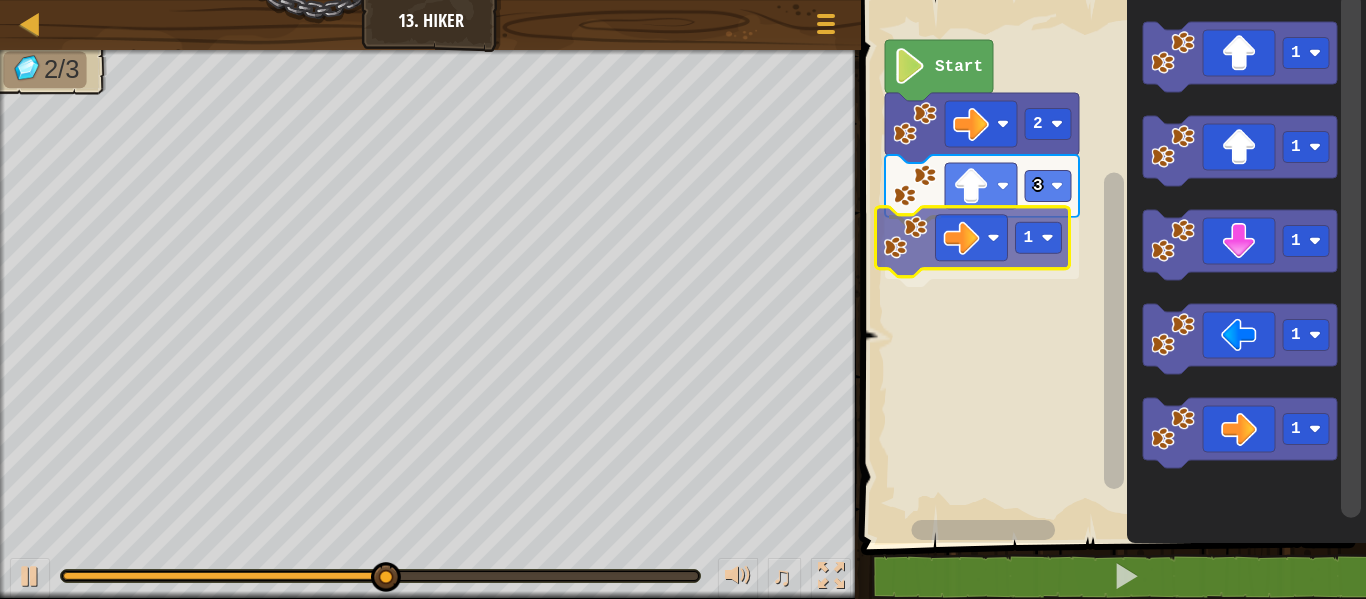 click on "Start 2 3 1 1 1 1 1 1 1" at bounding box center (1110, 266) 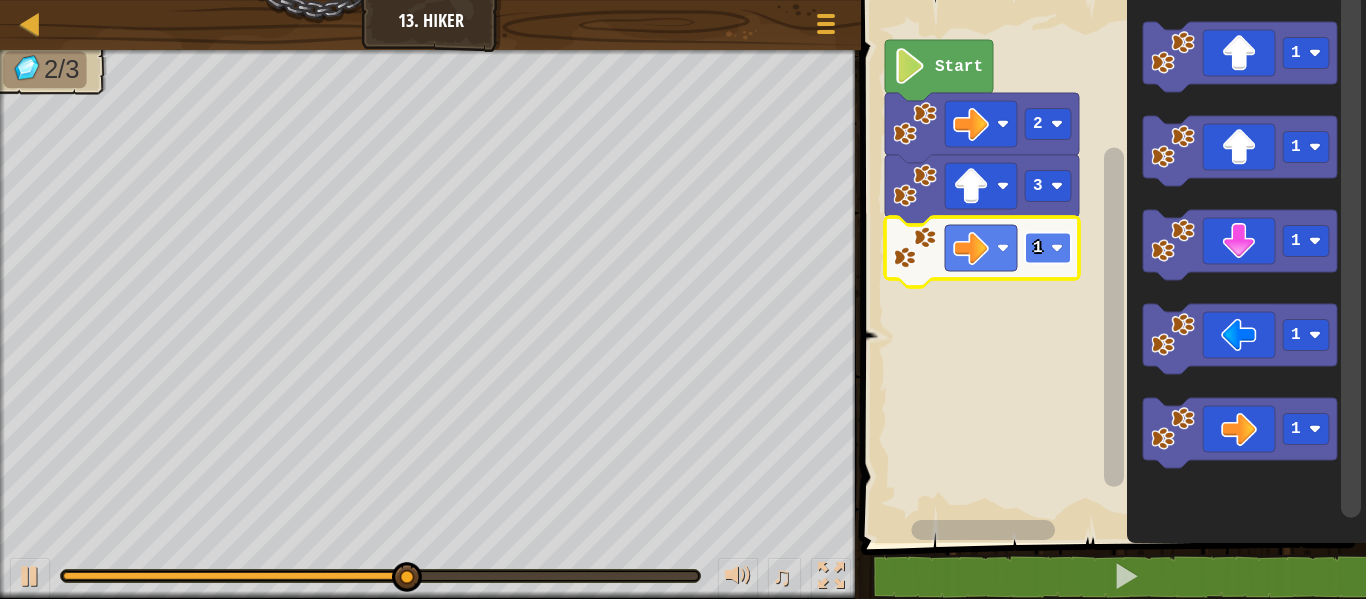 click 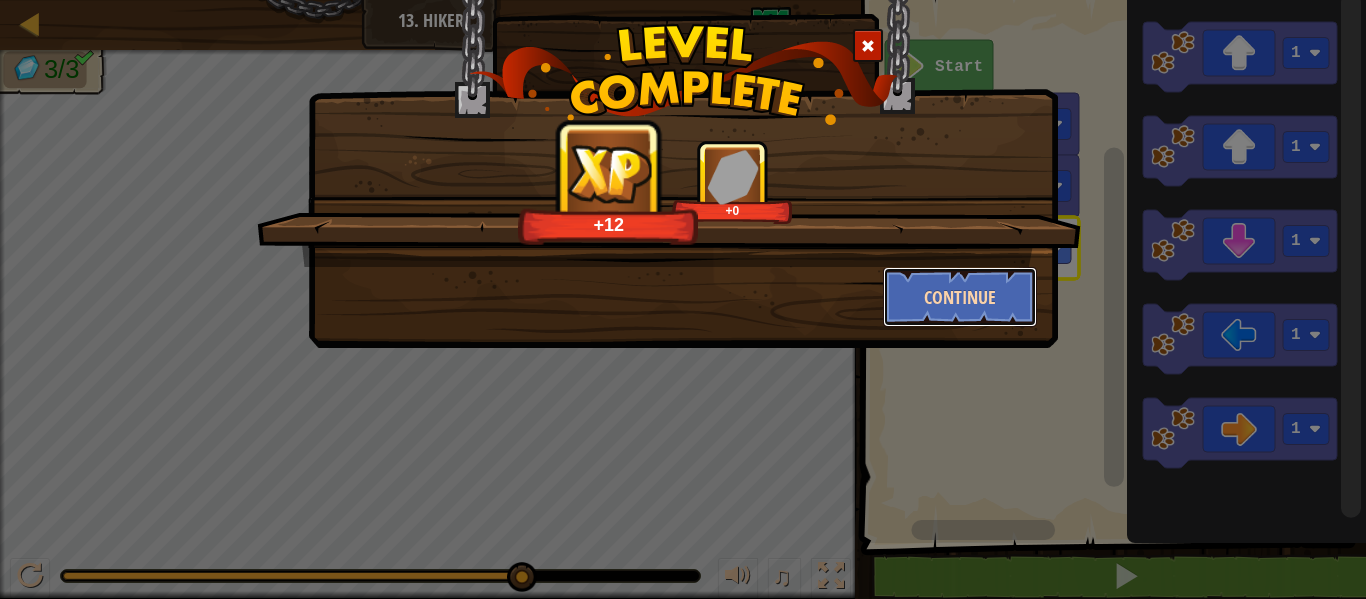 click on "Continue" at bounding box center [960, 297] 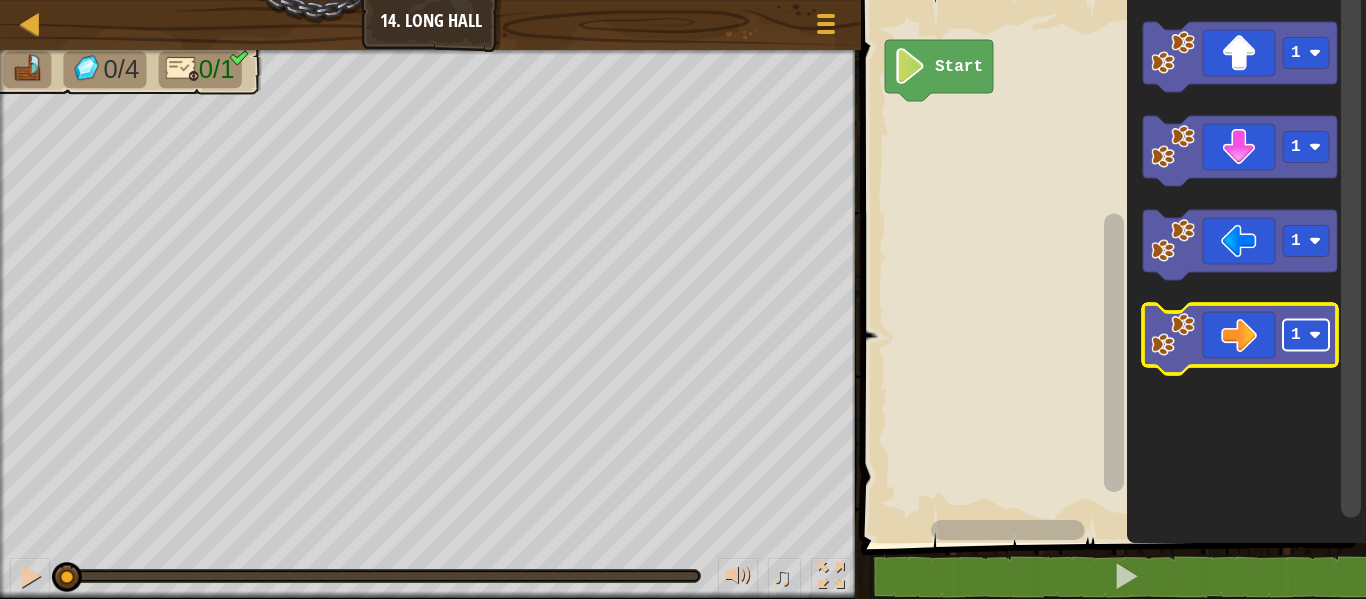 click on "1" 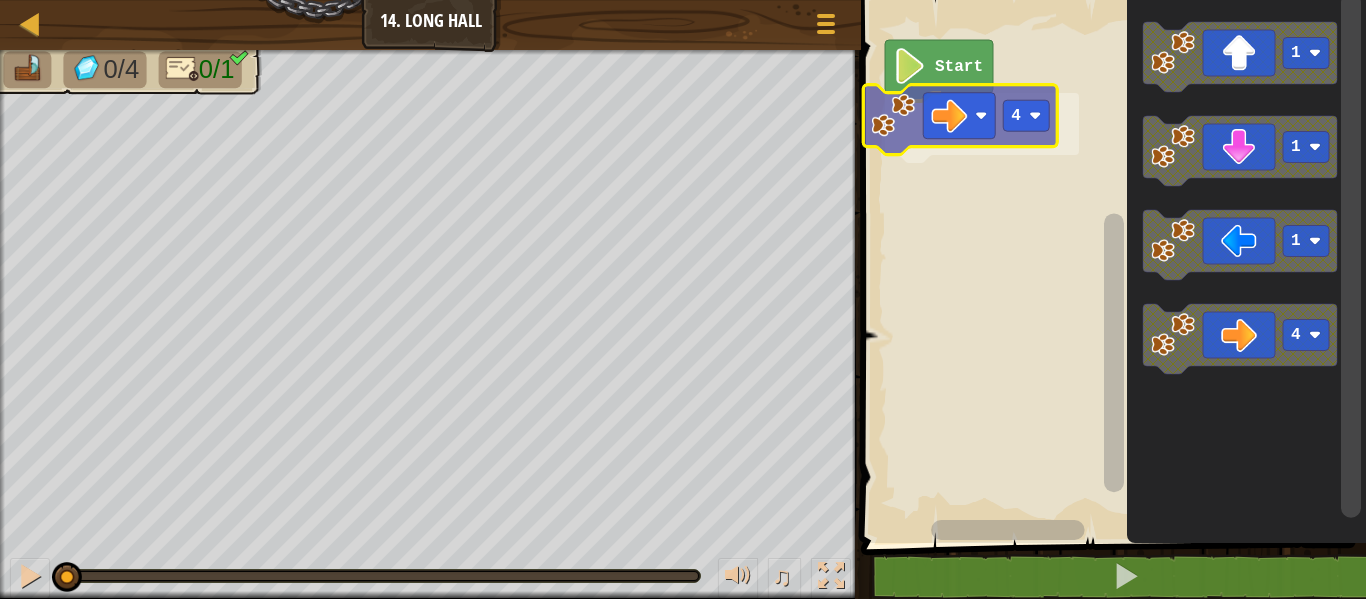 click on "Start 4 1 1 1 4 4" at bounding box center [1110, 266] 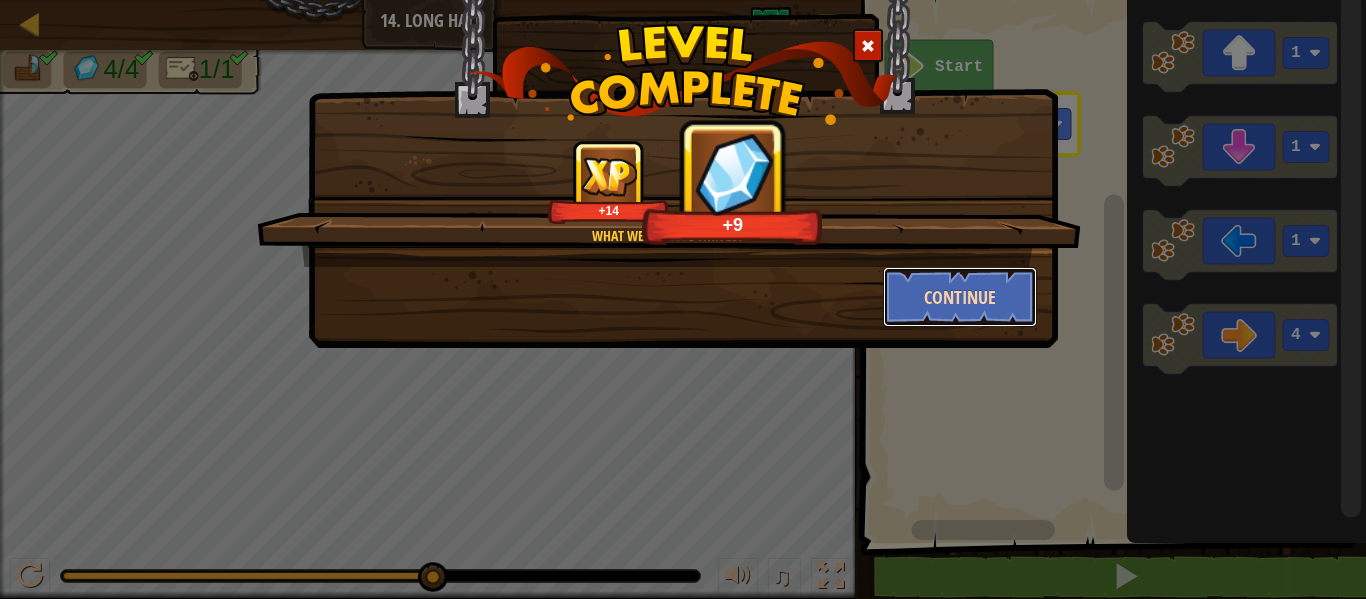 click on "Continue" at bounding box center [960, 297] 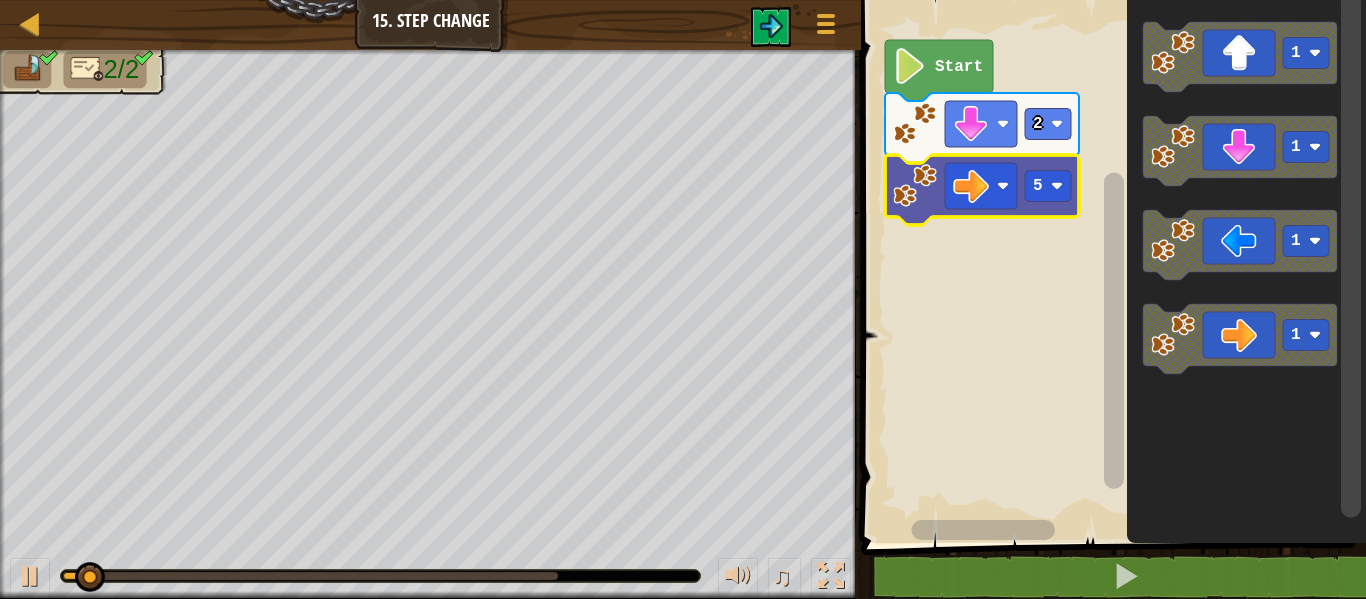 click 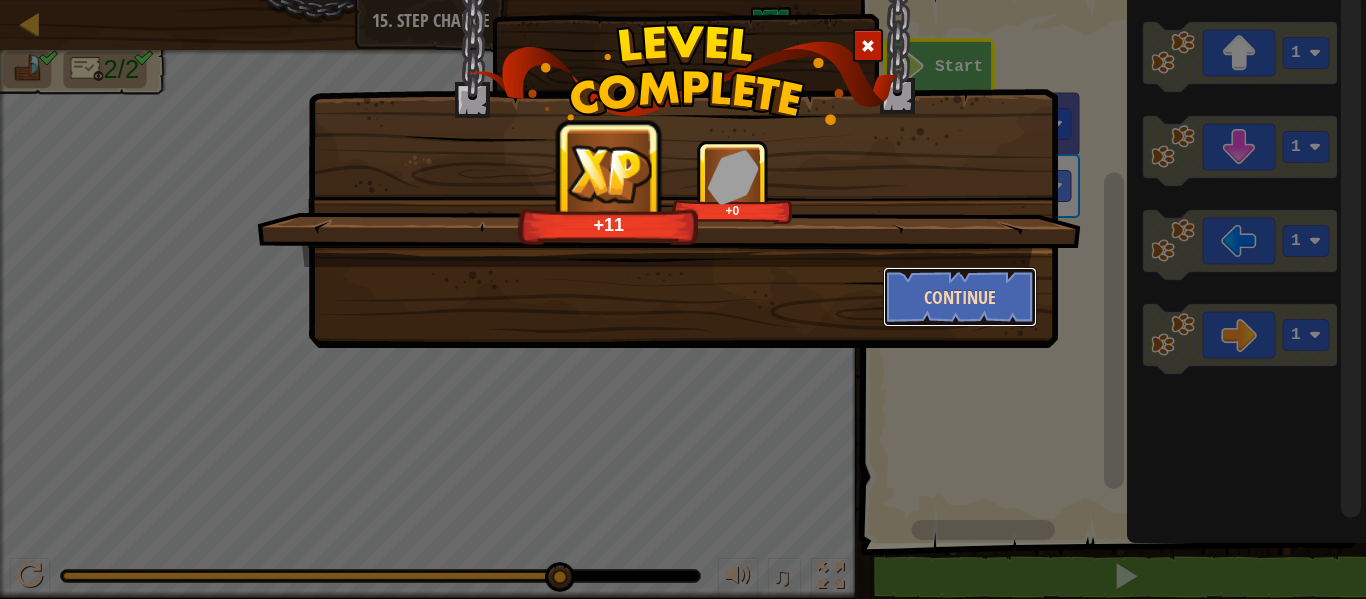 click on "Continue" at bounding box center (960, 297) 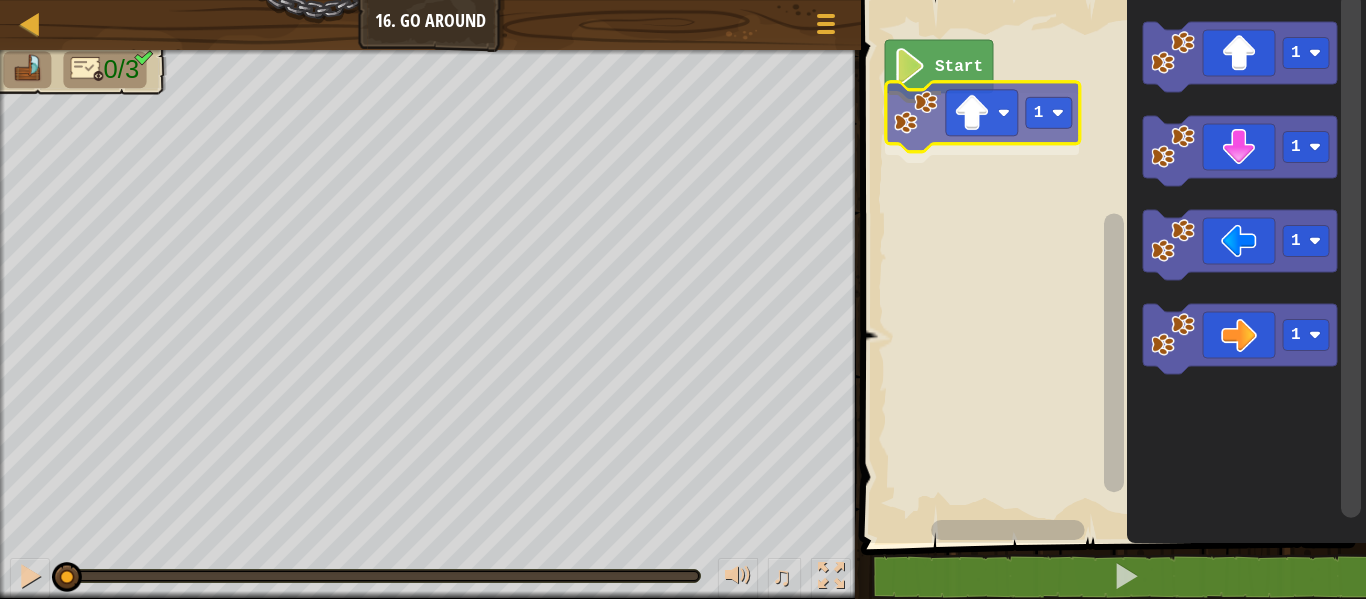click on "Start 1 1 1 1 1 1" at bounding box center [1110, 266] 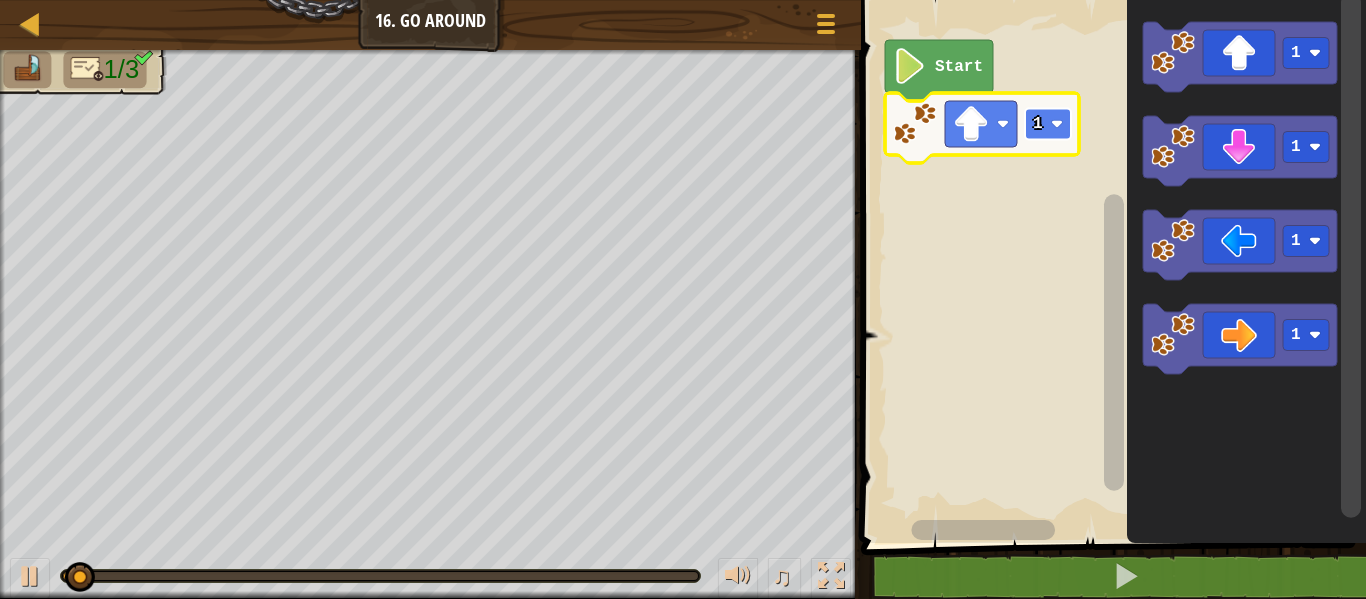 click 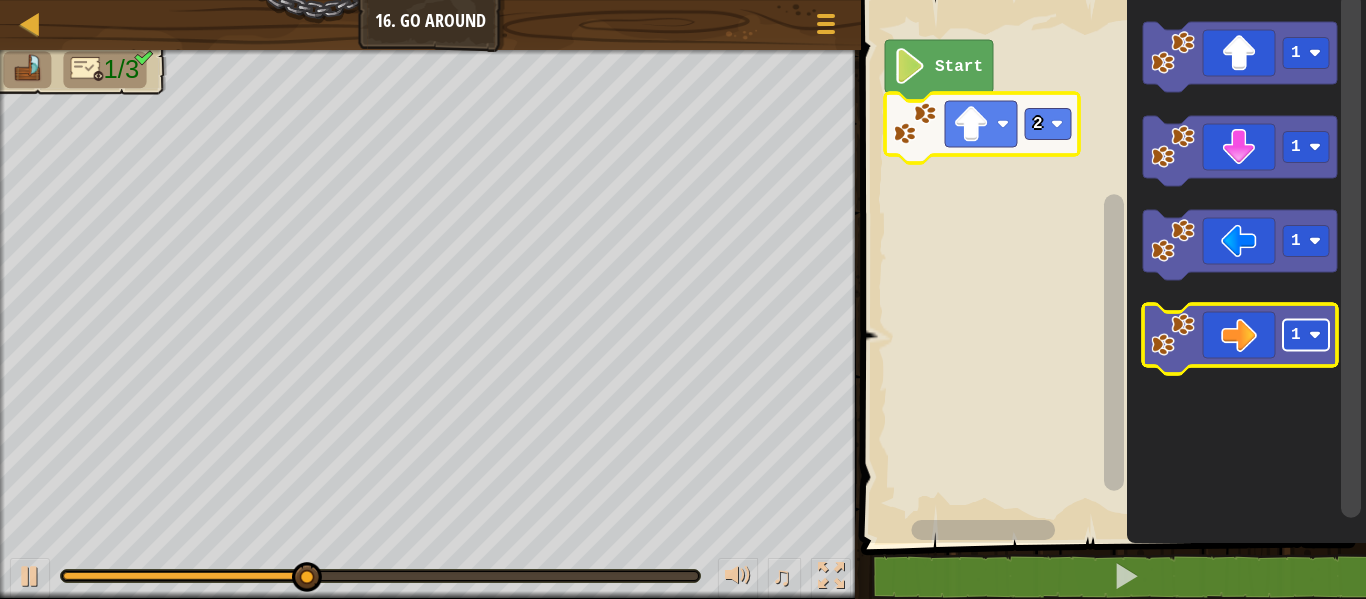click 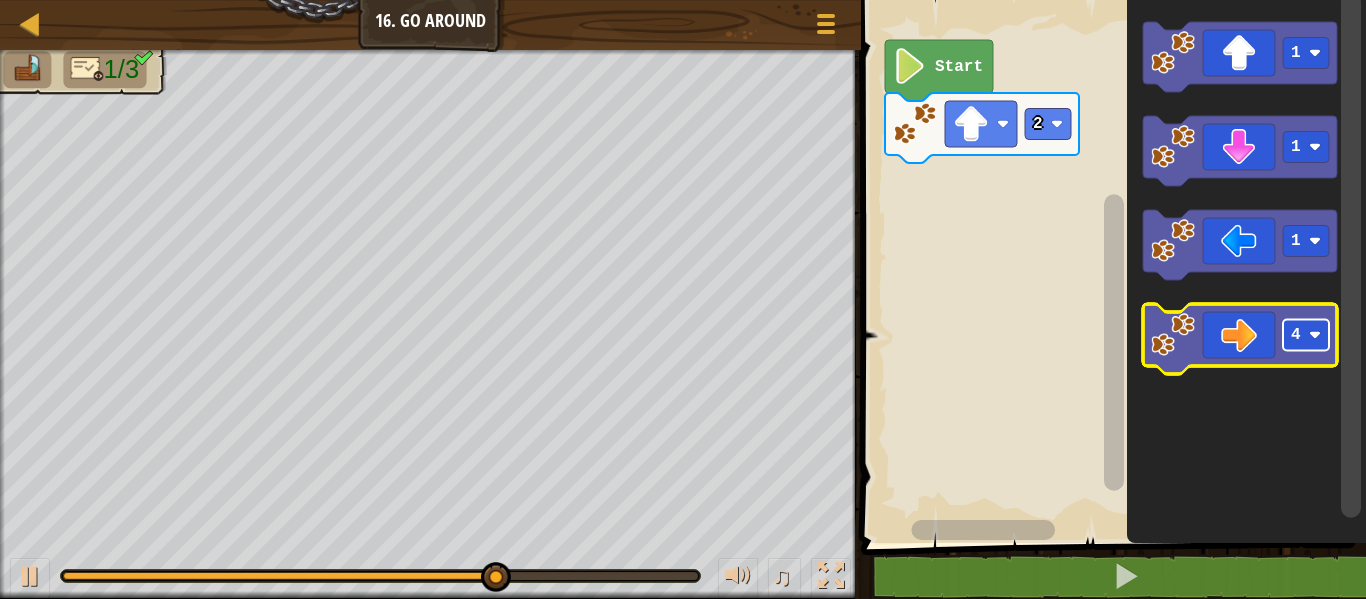 click 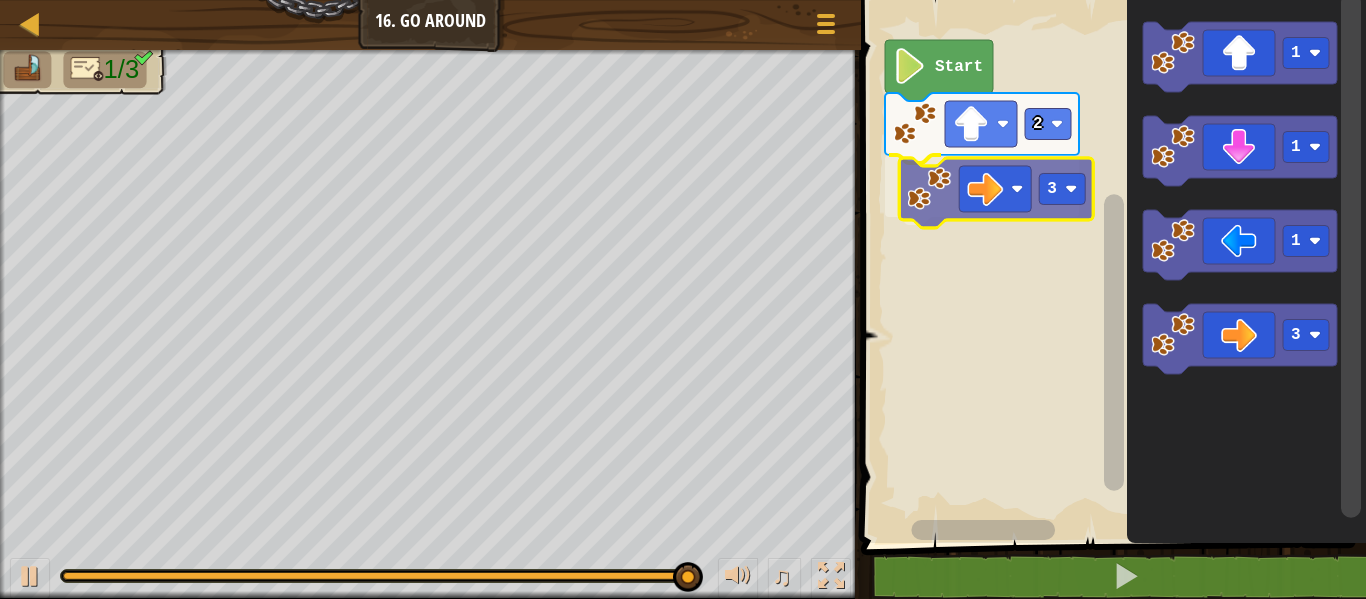click on "Start 2 3 1 1 1 3 3" at bounding box center [1110, 266] 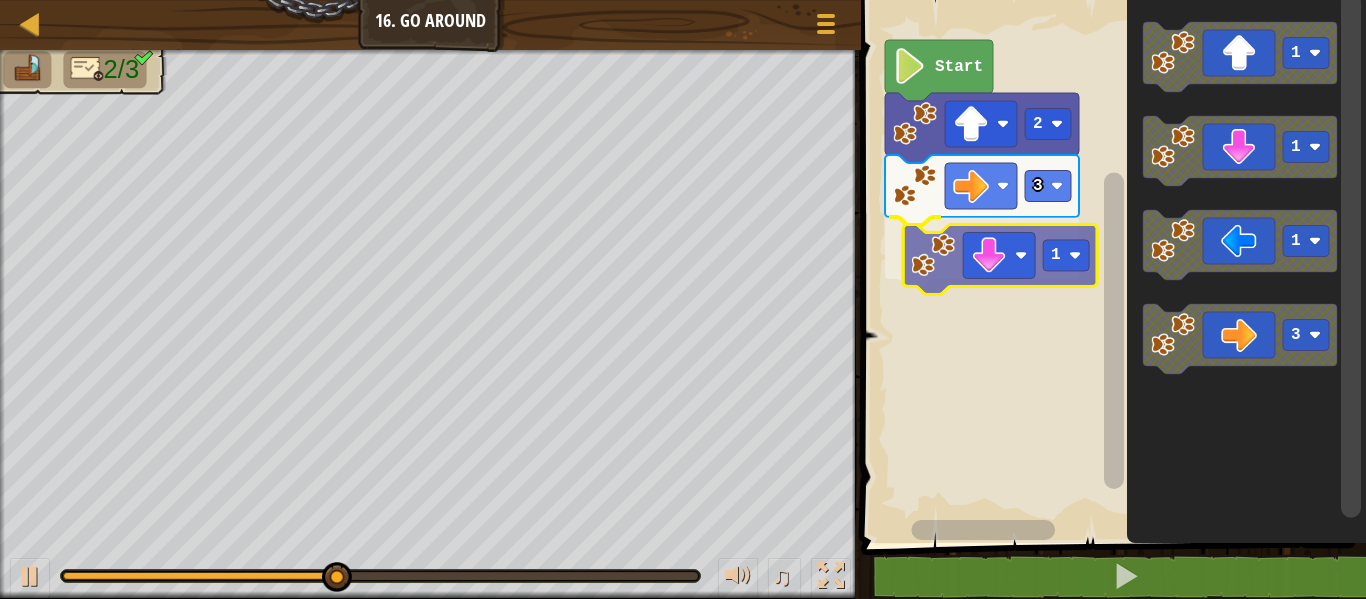 click on "Start 2 3 1 1 1 1 3 1" at bounding box center (1110, 266) 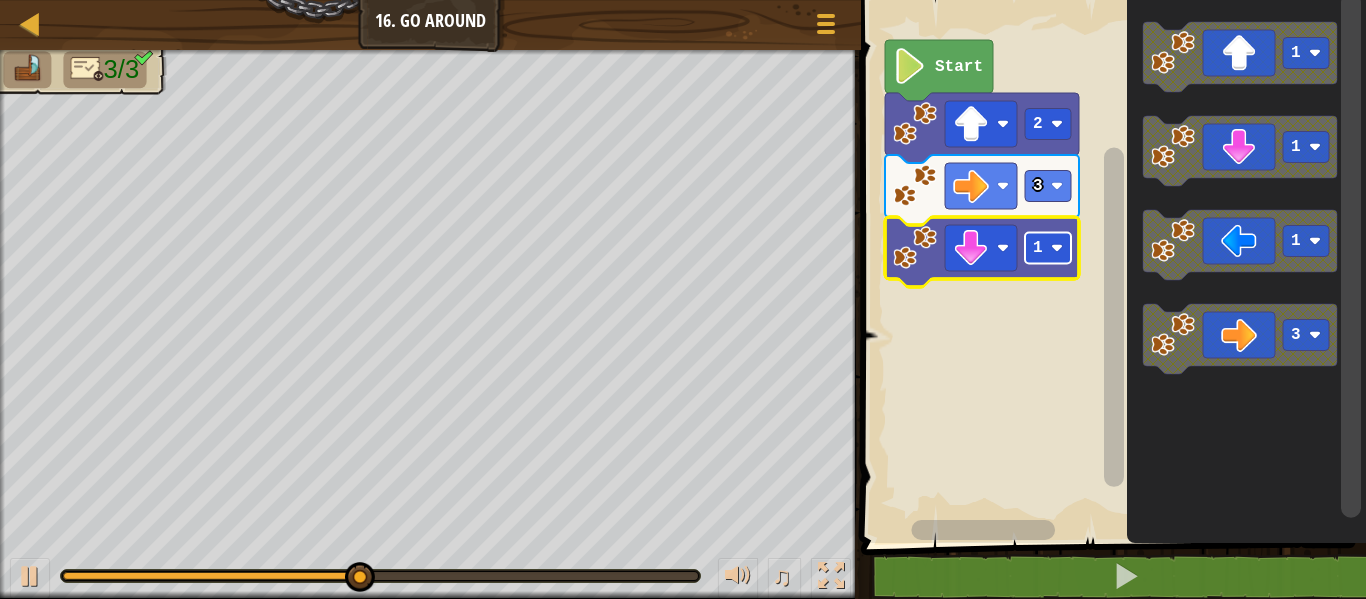 click on "1" 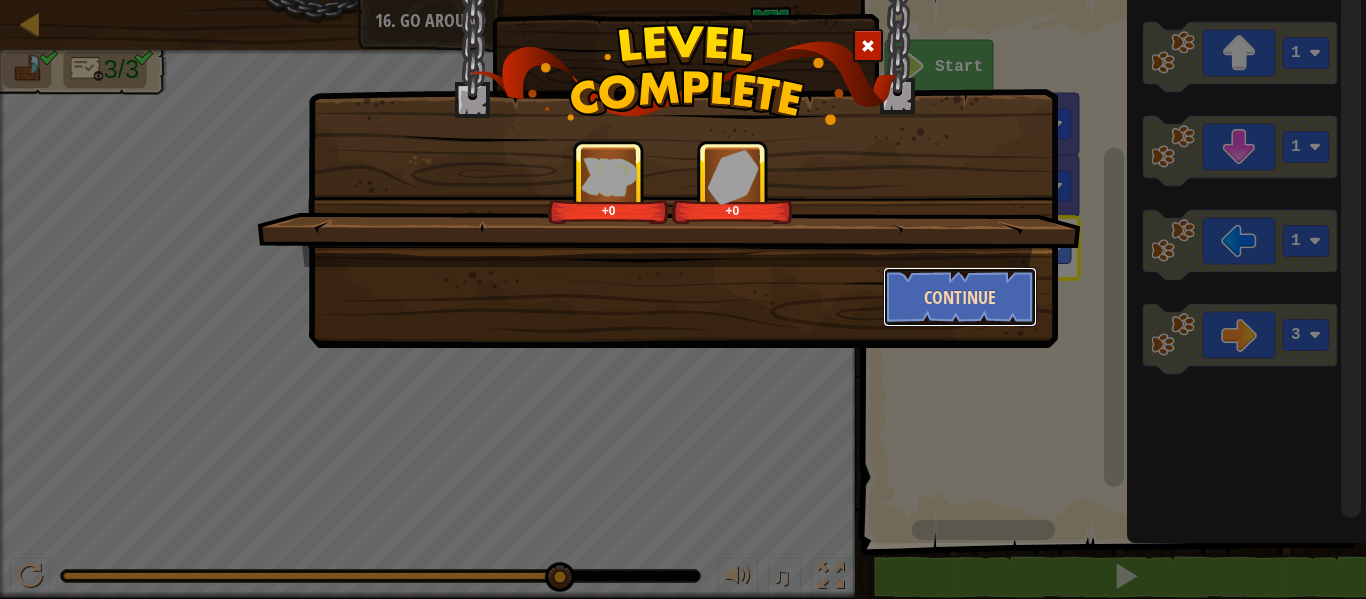 click on "Continue" at bounding box center [960, 297] 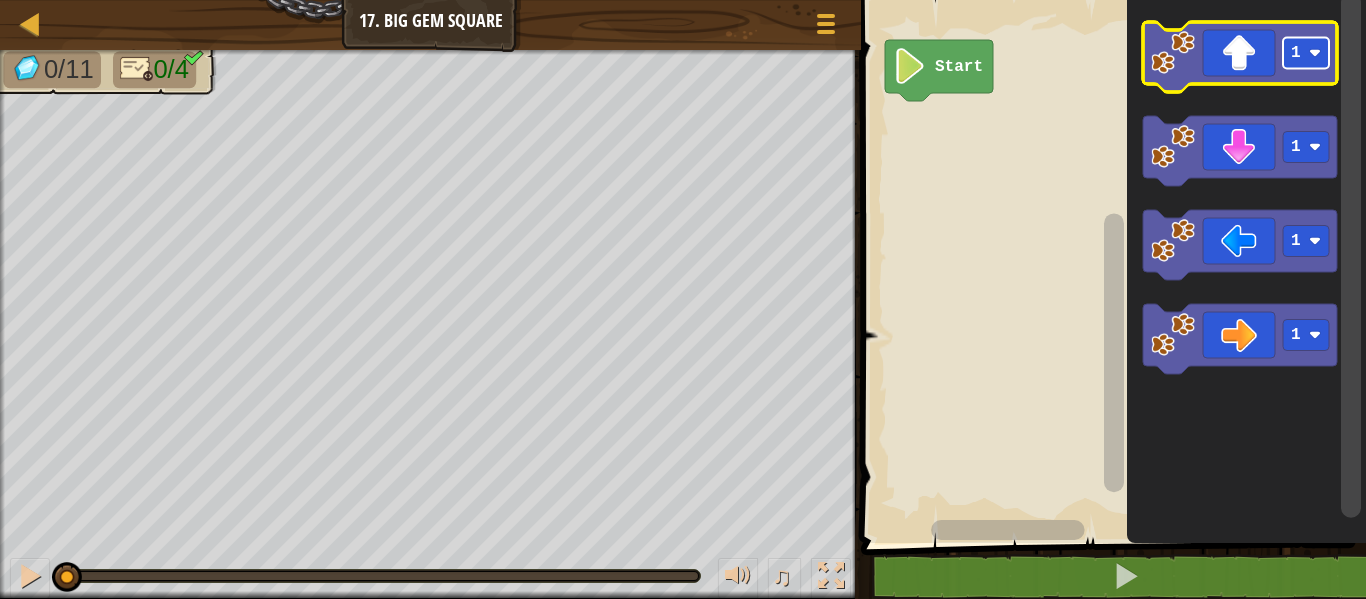 click 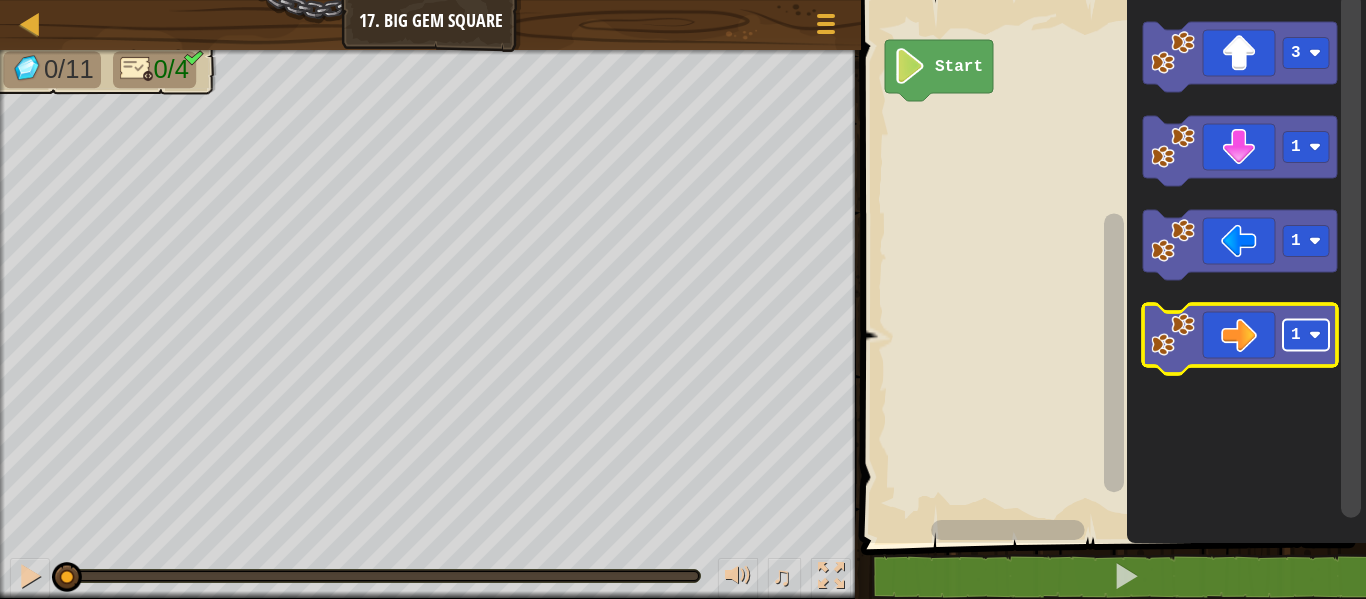 click 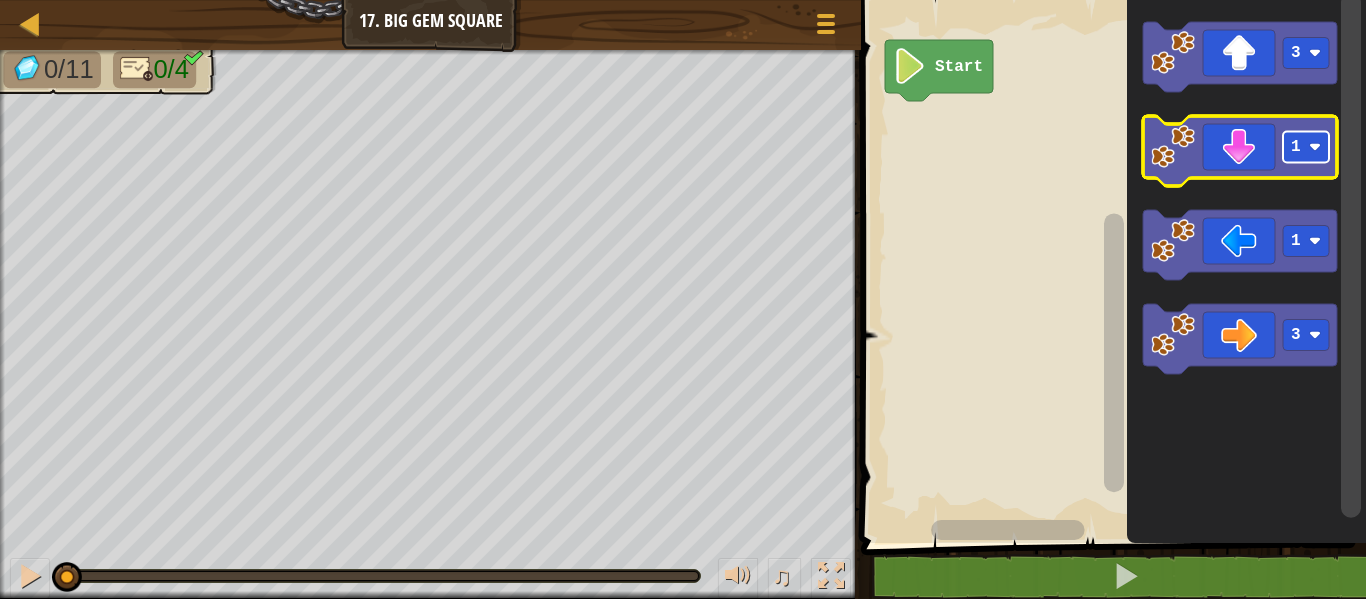 click 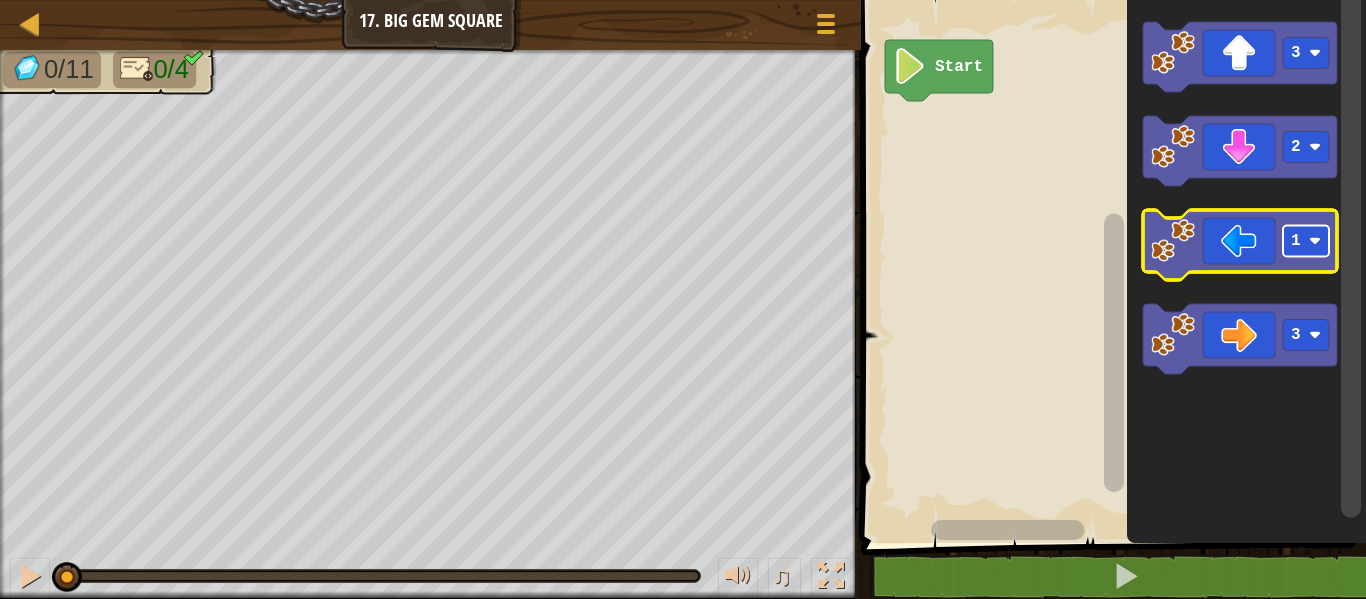 click 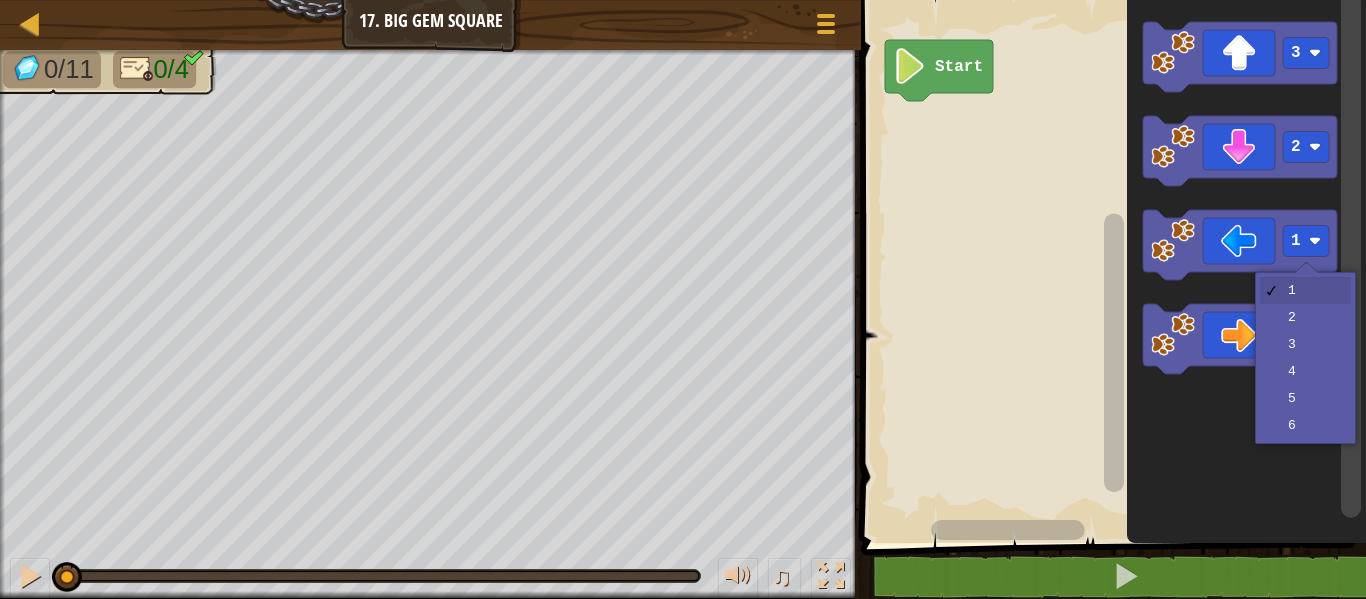 click 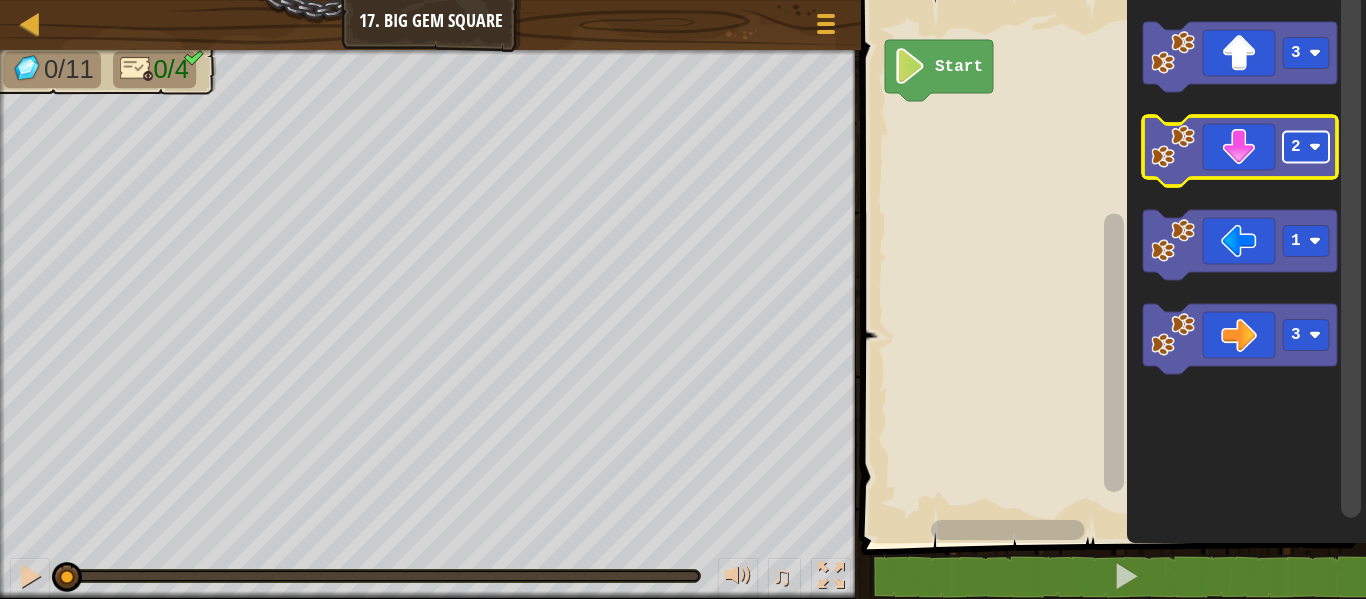 click 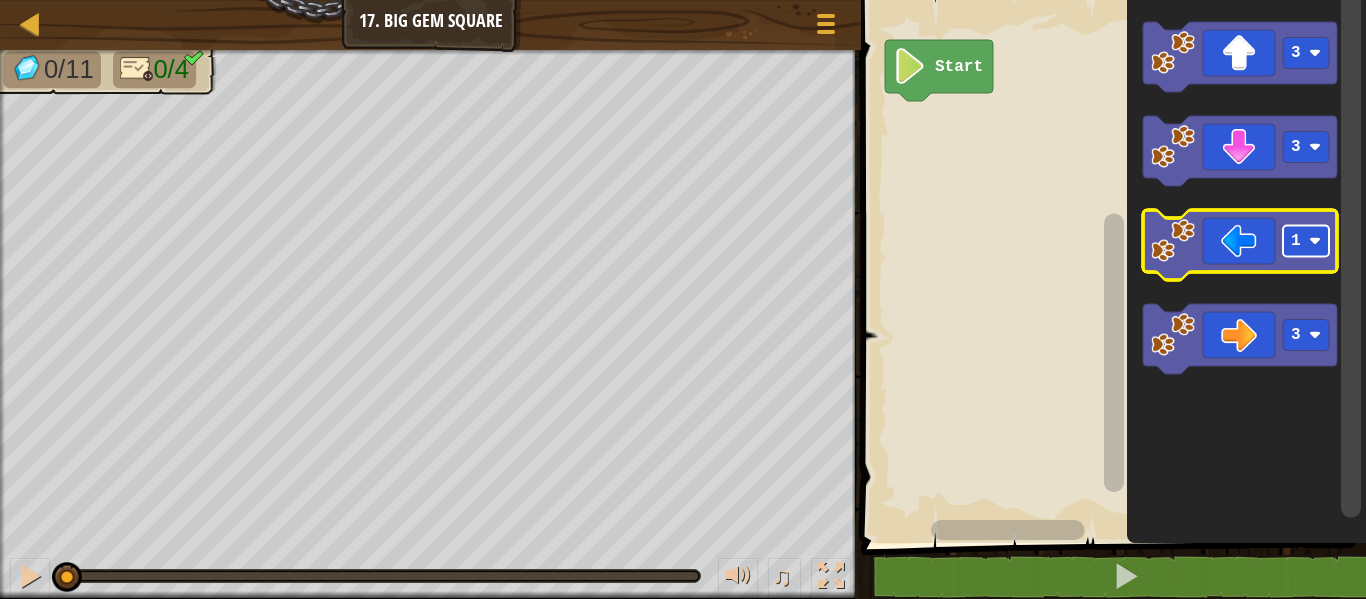 click 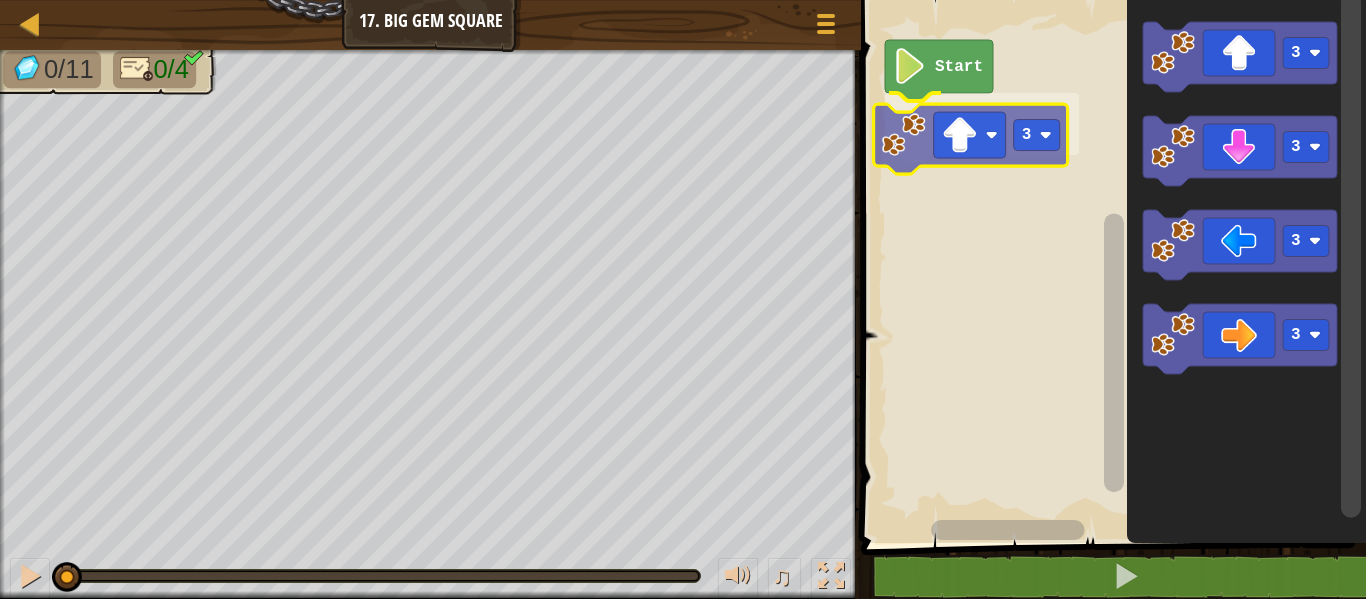 click on "Start 3 3 3 3 3 3" at bounding box center (1110, 266) 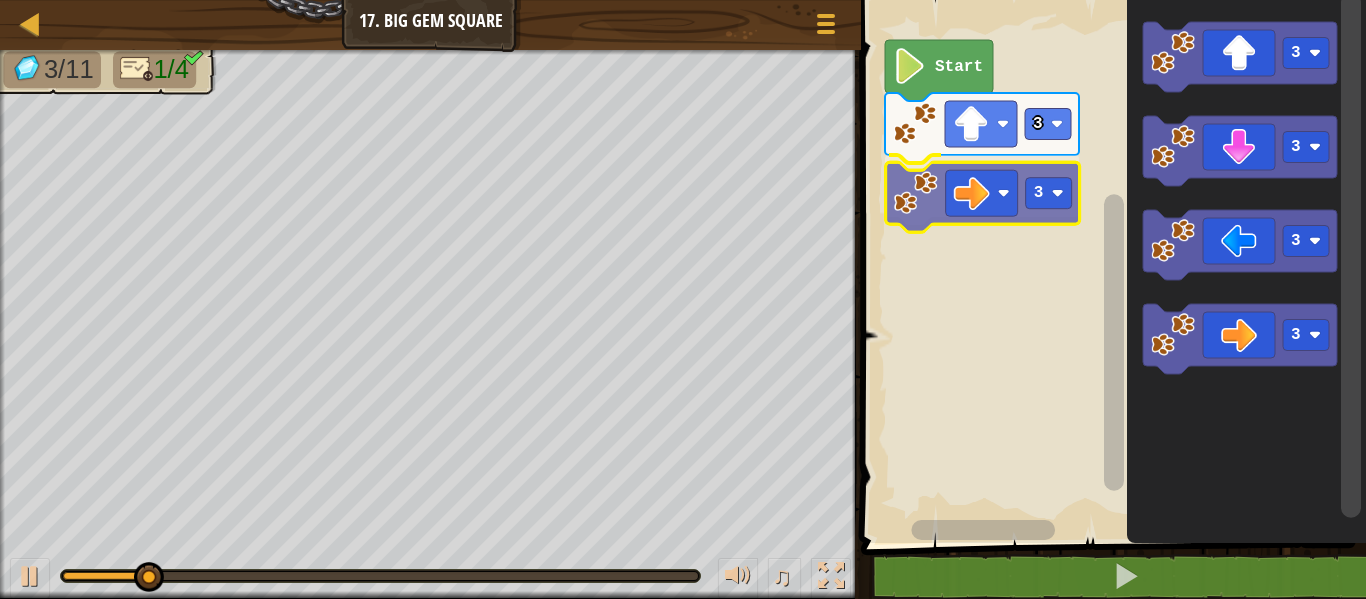 click on "3 3 Start 3 3 3 3 3" at bounding box center [1110, 266] 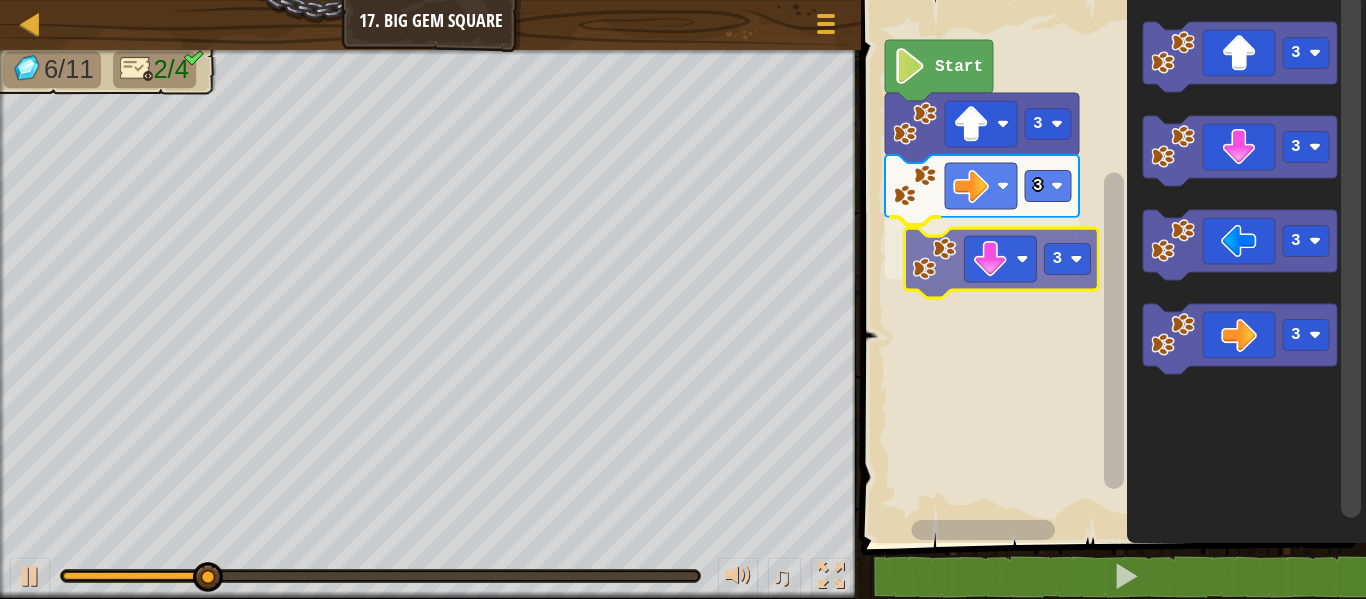 click on "3 3 3 Start 3 3 3 3 3" at bounding box center [1110, 266] 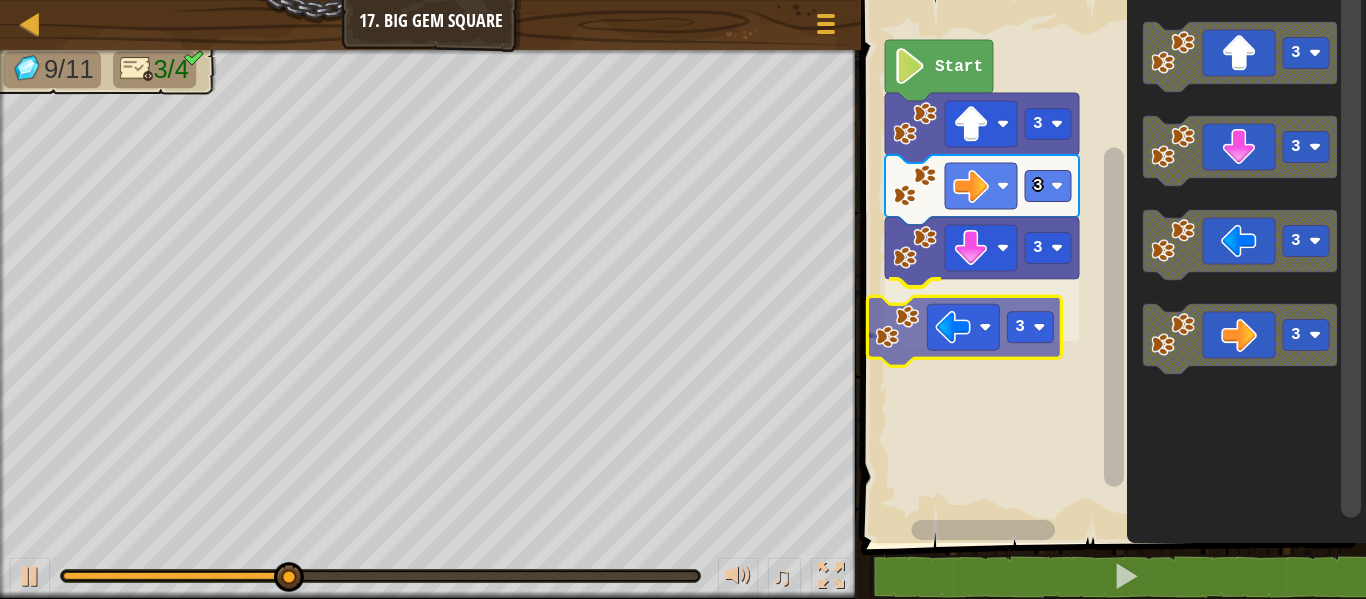 click on "3 3 3 3 Start 3 3 3 3 3" at bounding box center (1110, 266) 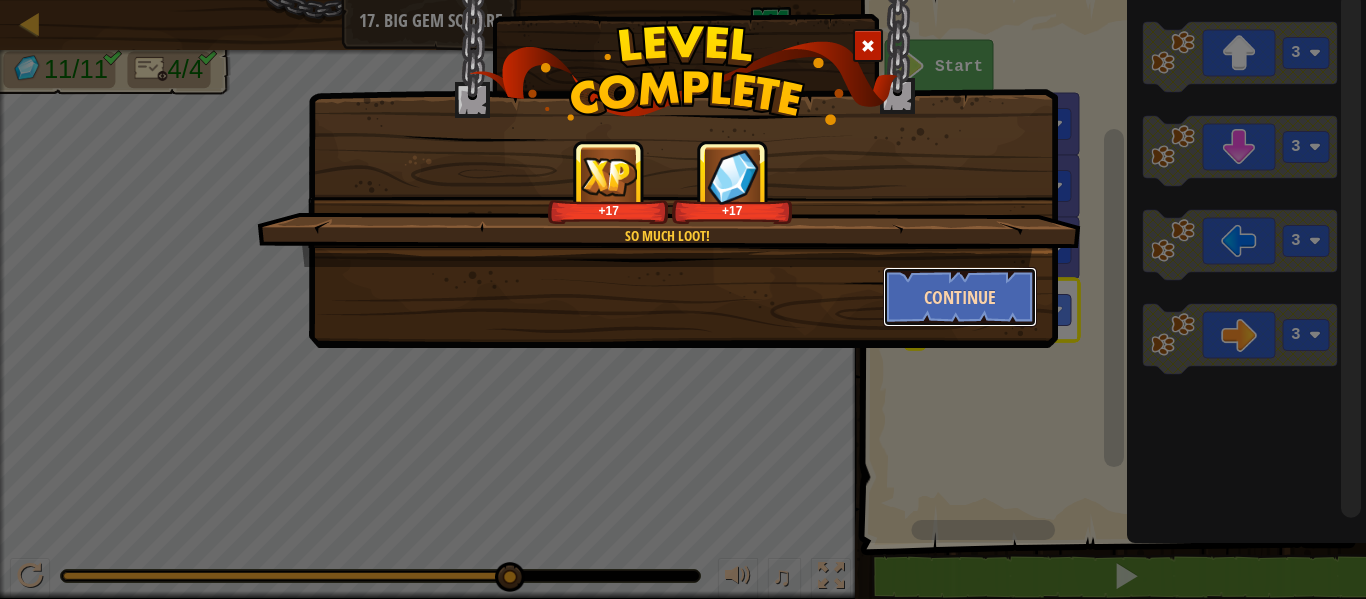 click on "Continue" at bounding box center (960, 297) 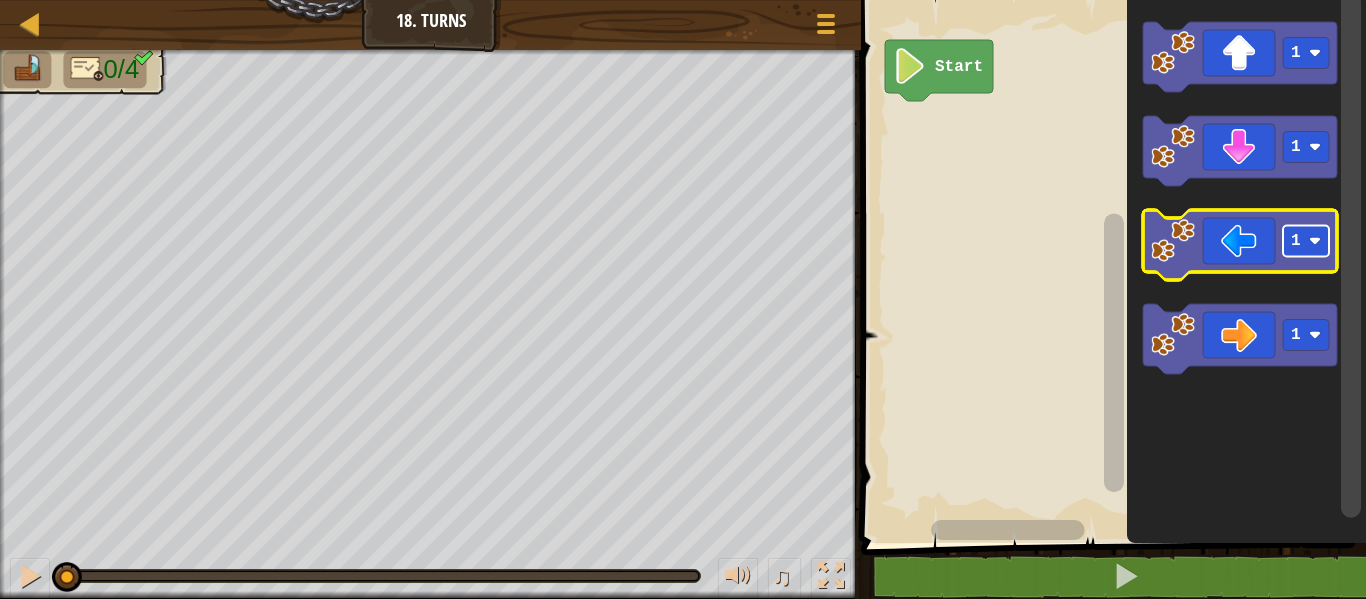 click on "1" 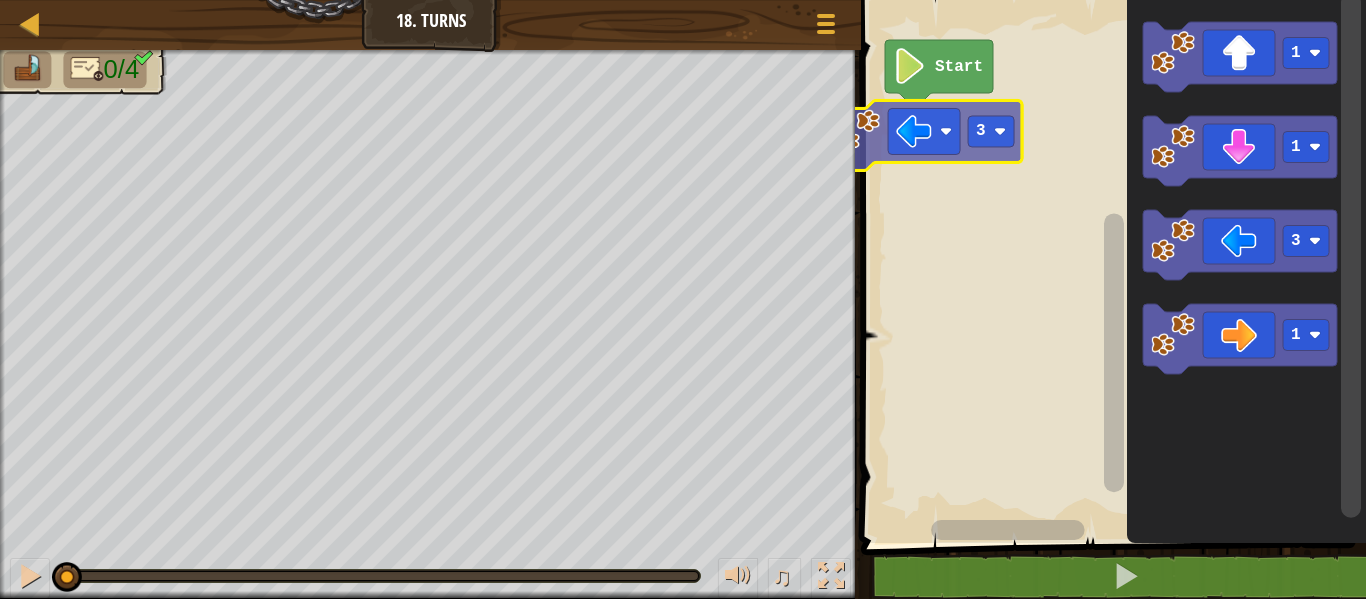click on "Start 3 1 1 3 1 3" at bounding box center [1110, 266] 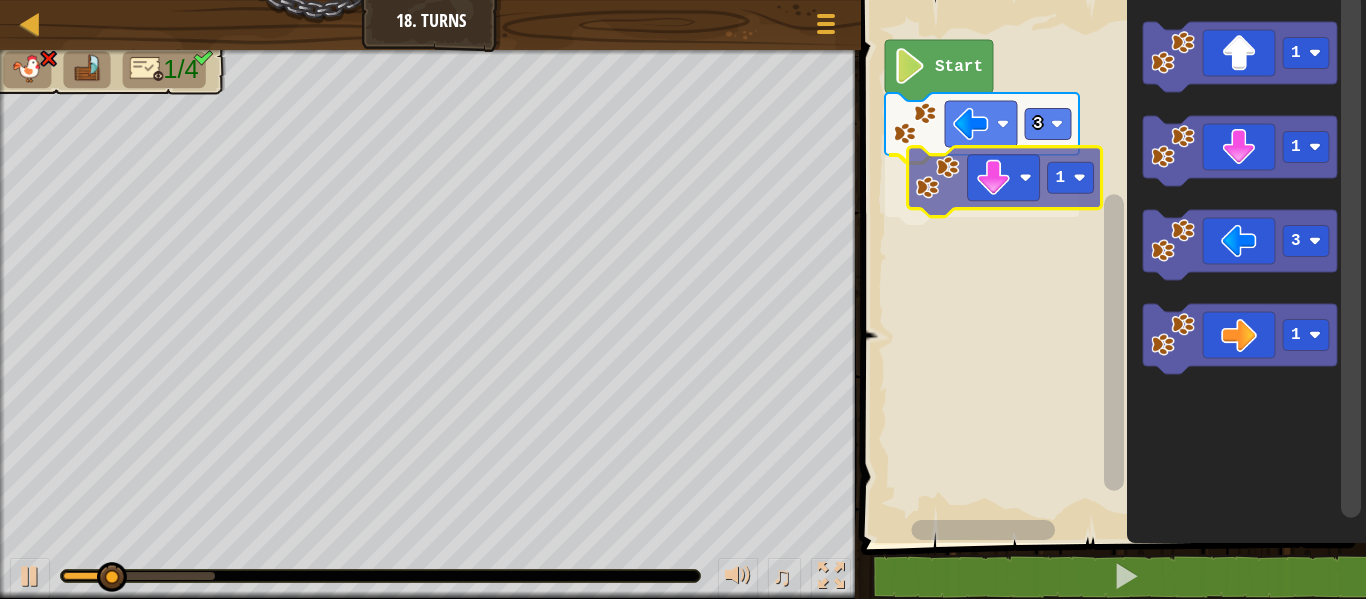 click on "3 1 Start 1 1 3 1 1" at bounding box center [1110, 266] 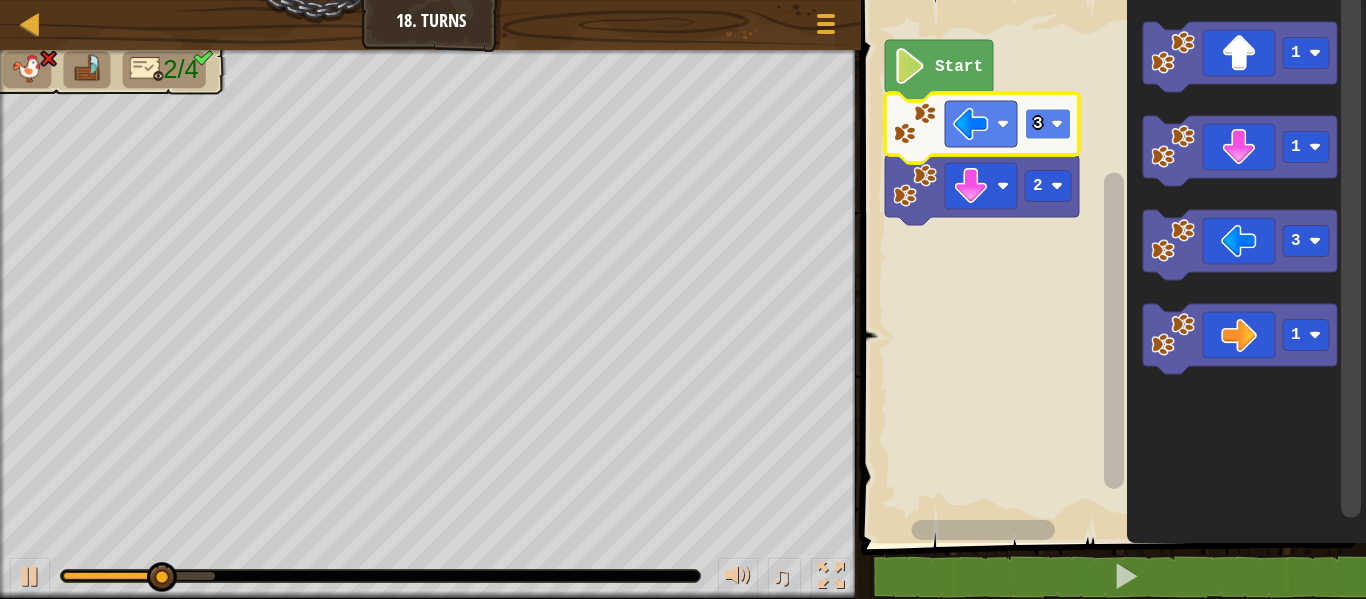 click 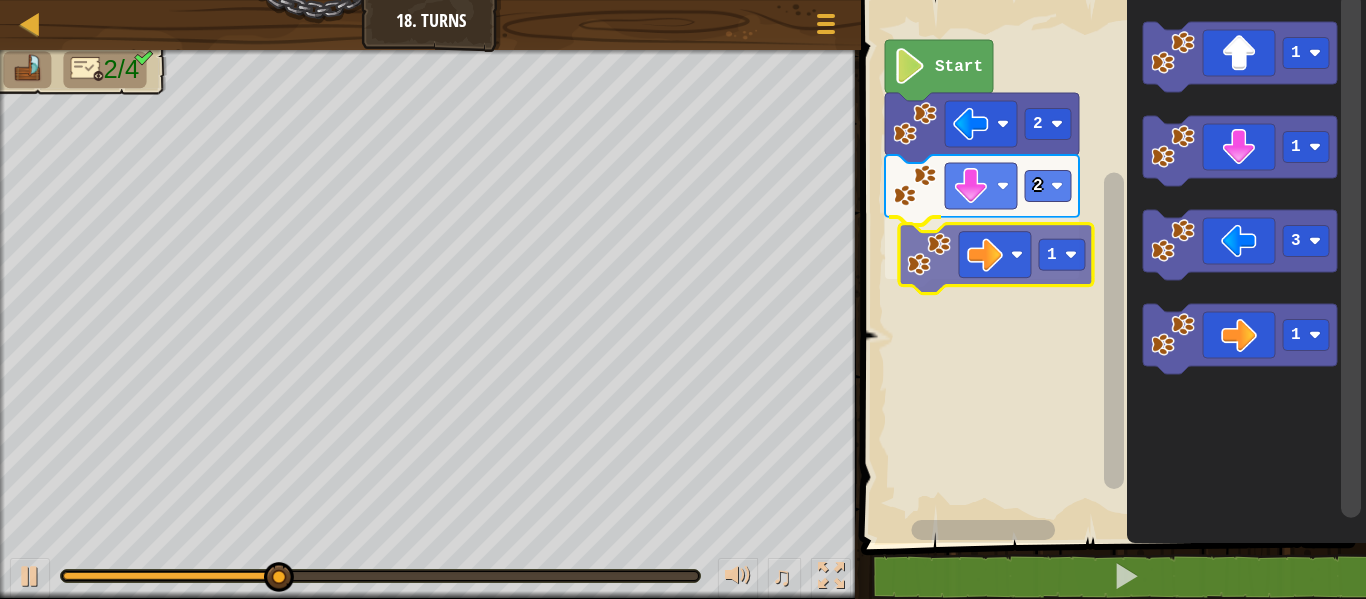click on "Start 2 2 1 1 1 3 1 1" at bounding box center [1110, 266] 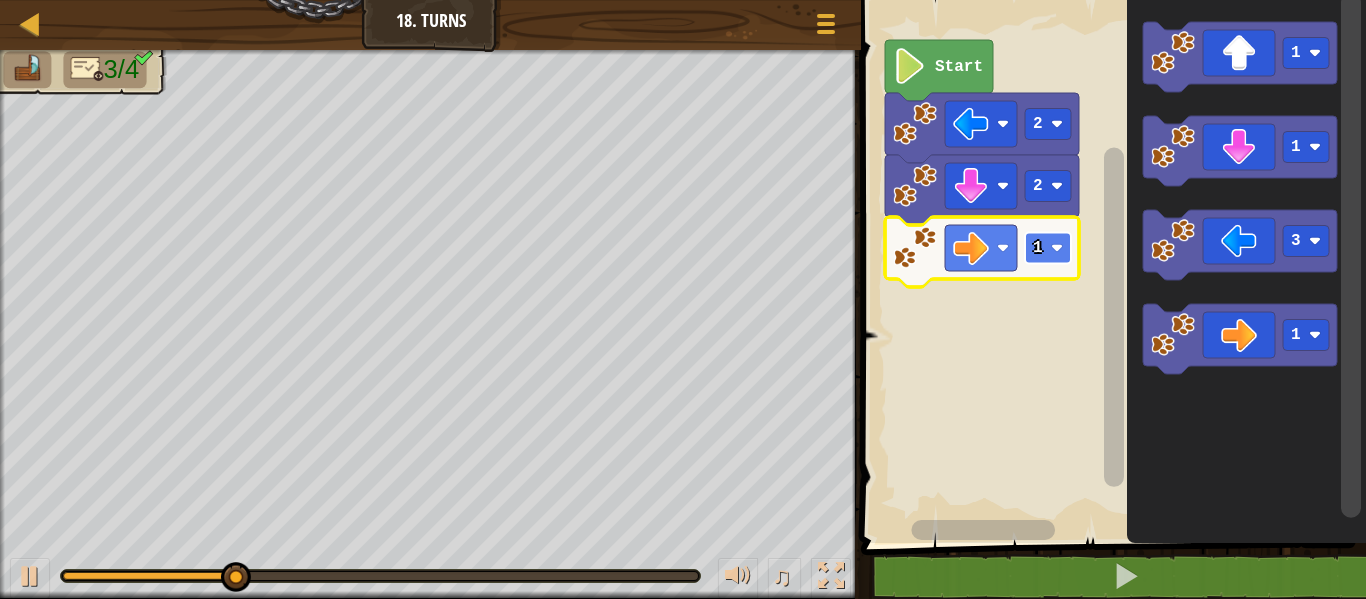 click 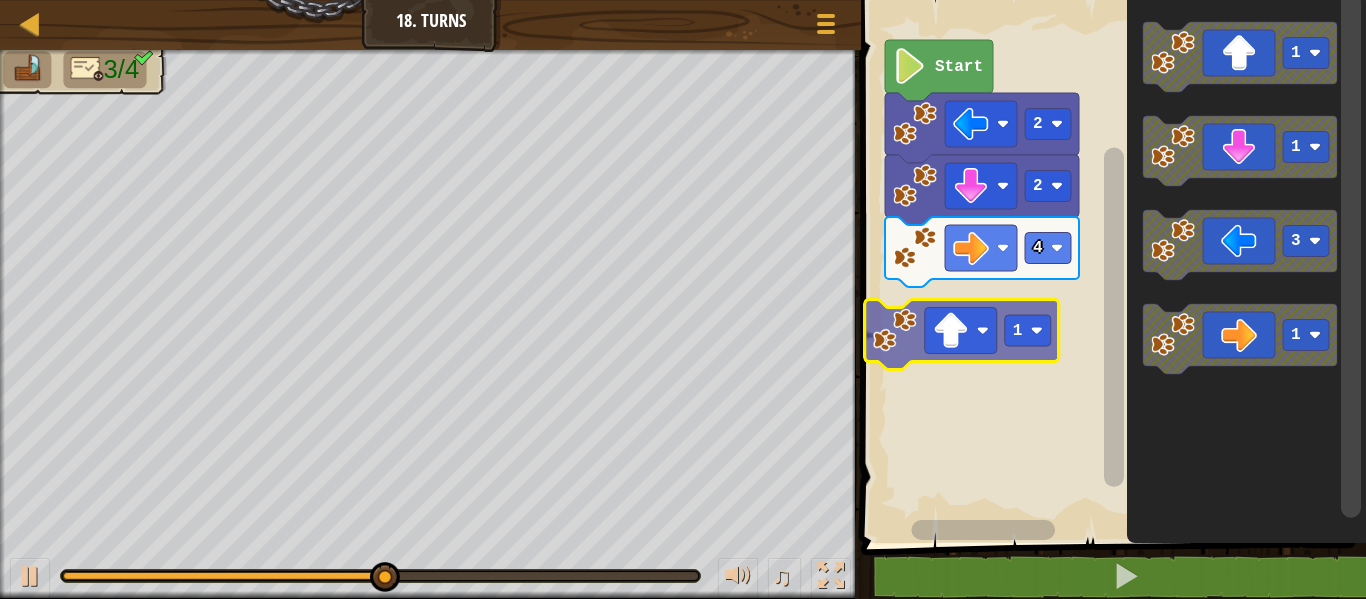 click on "Start 2 2 4 1 1 1 3 1 1" at bounding box center [1110, 266] 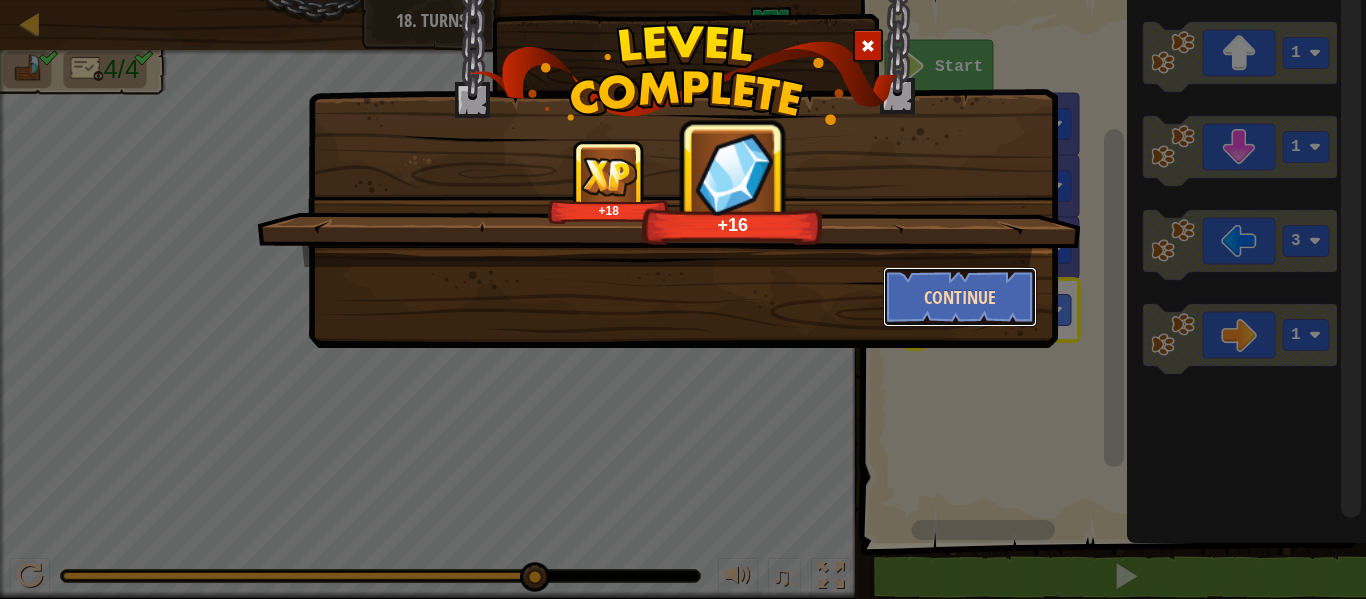 click on "Continue" at bounding box center [960, 297] 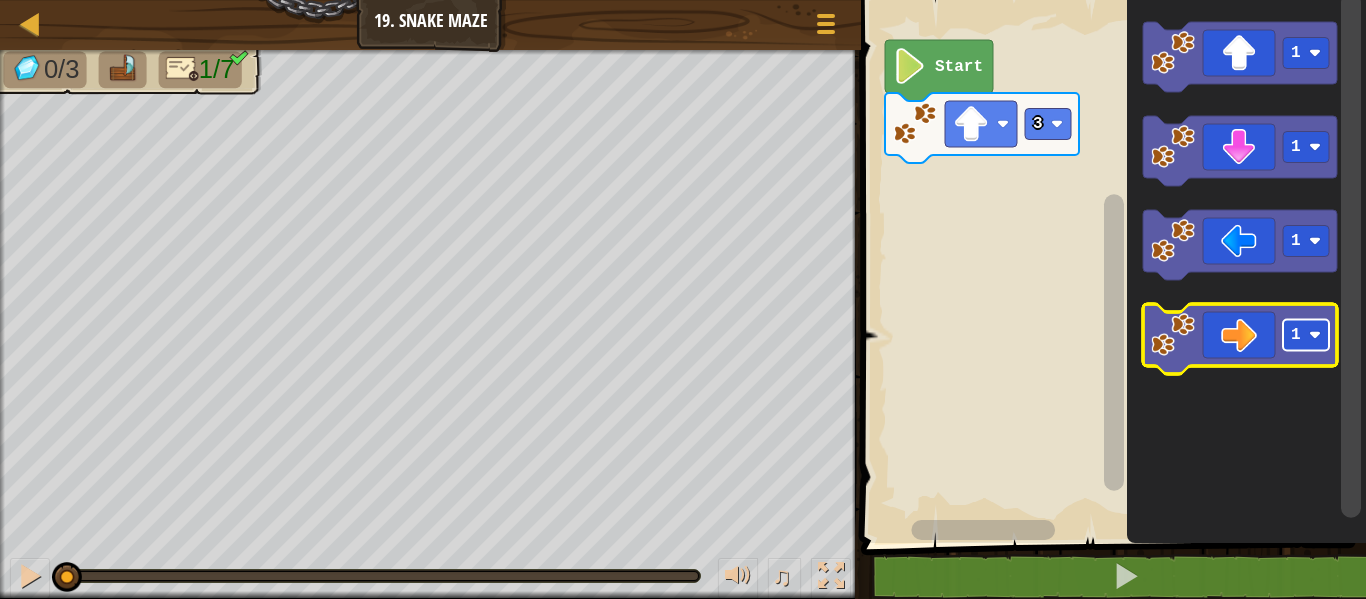 click 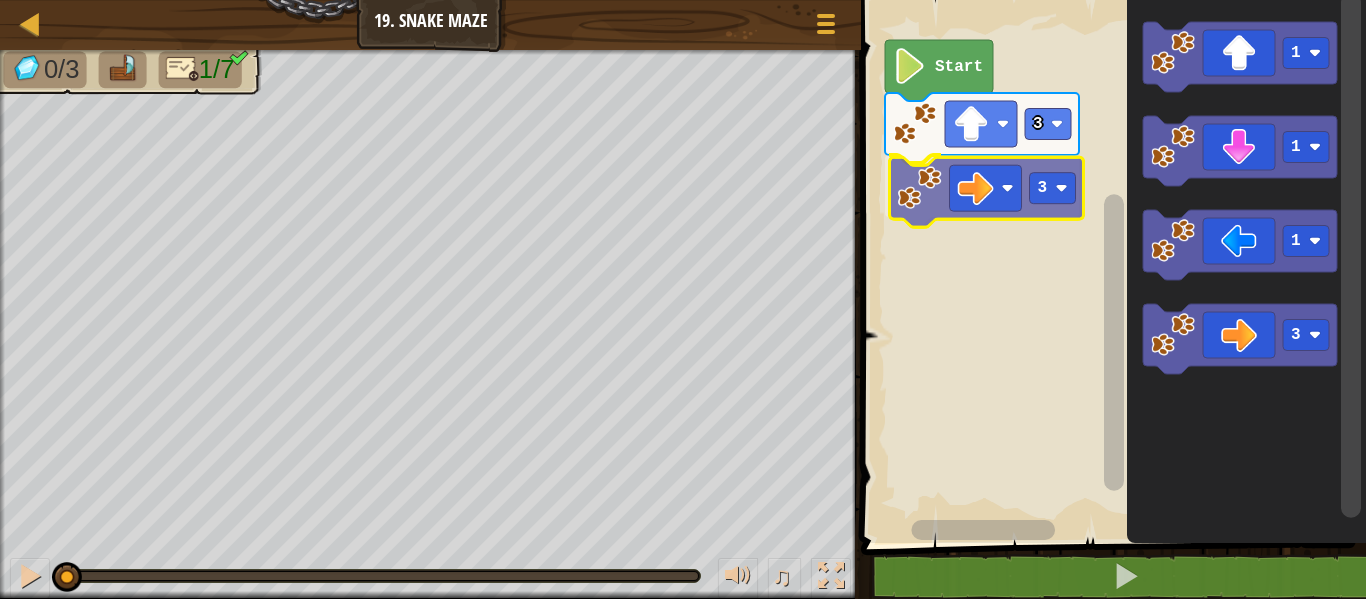 click on "3 3 Start 1 1 1 3 3" at bounding box center (1110, 266) 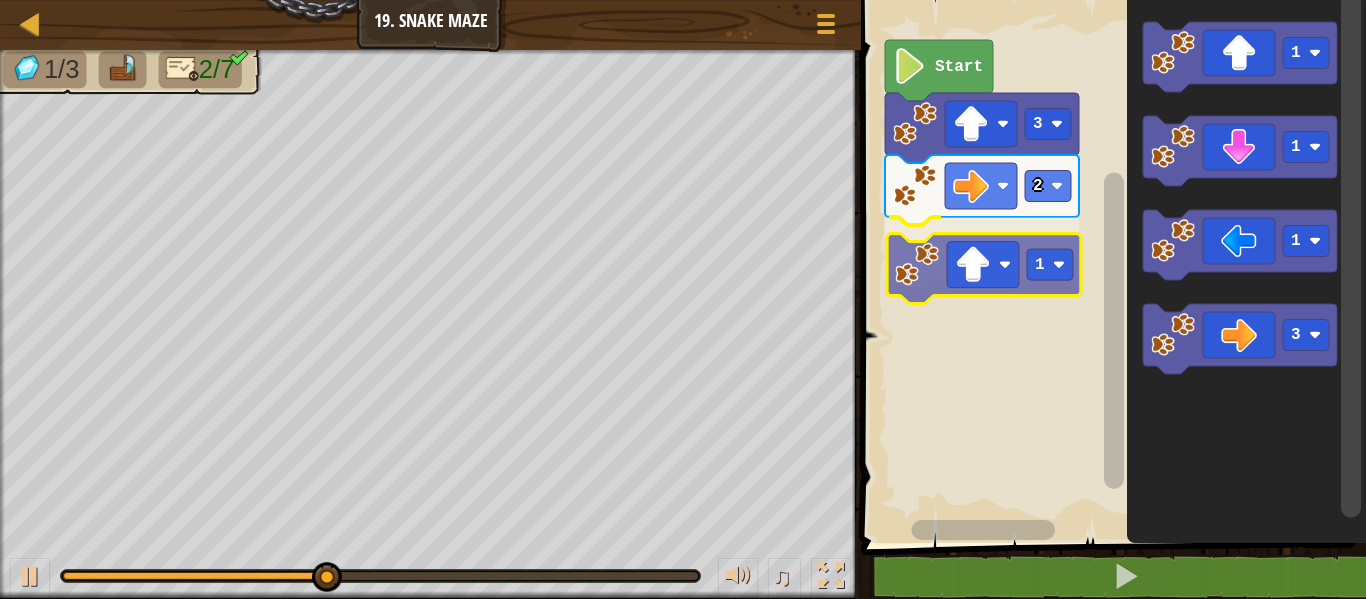 click on "Start 3 2 1 1 1 1 3 1" at bounding box center (1110, 266) 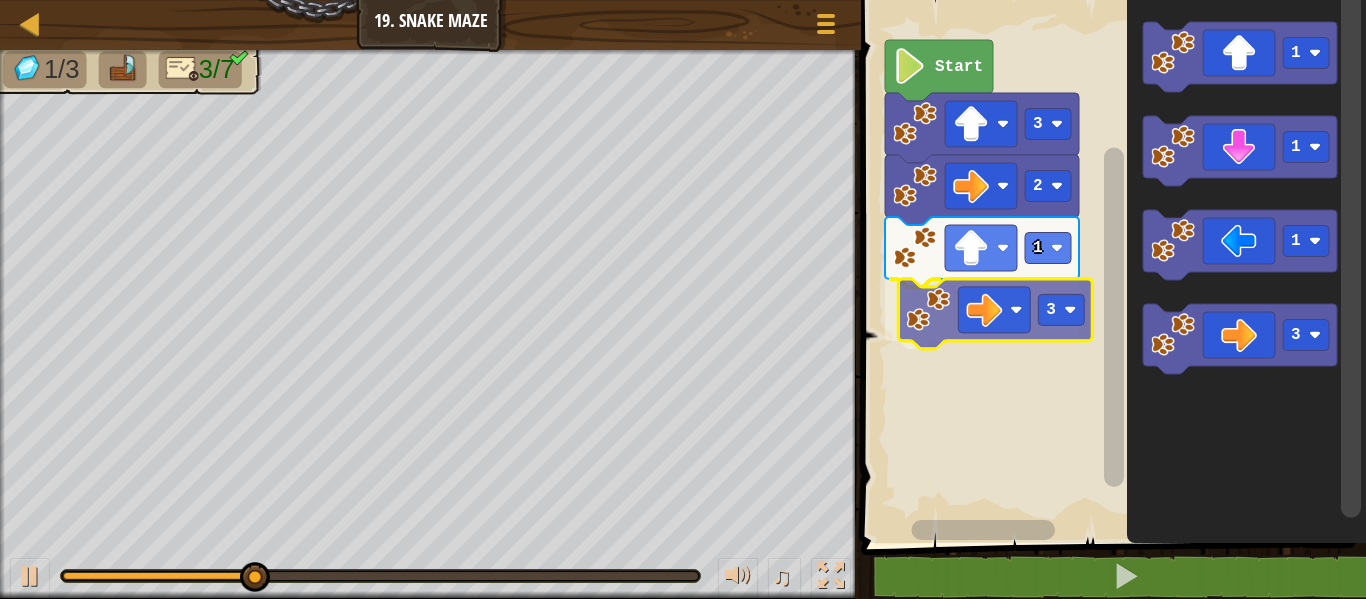 click on "Start 3 2 1 3 1 1 1 3 3" at bounding box center (1110, 266) 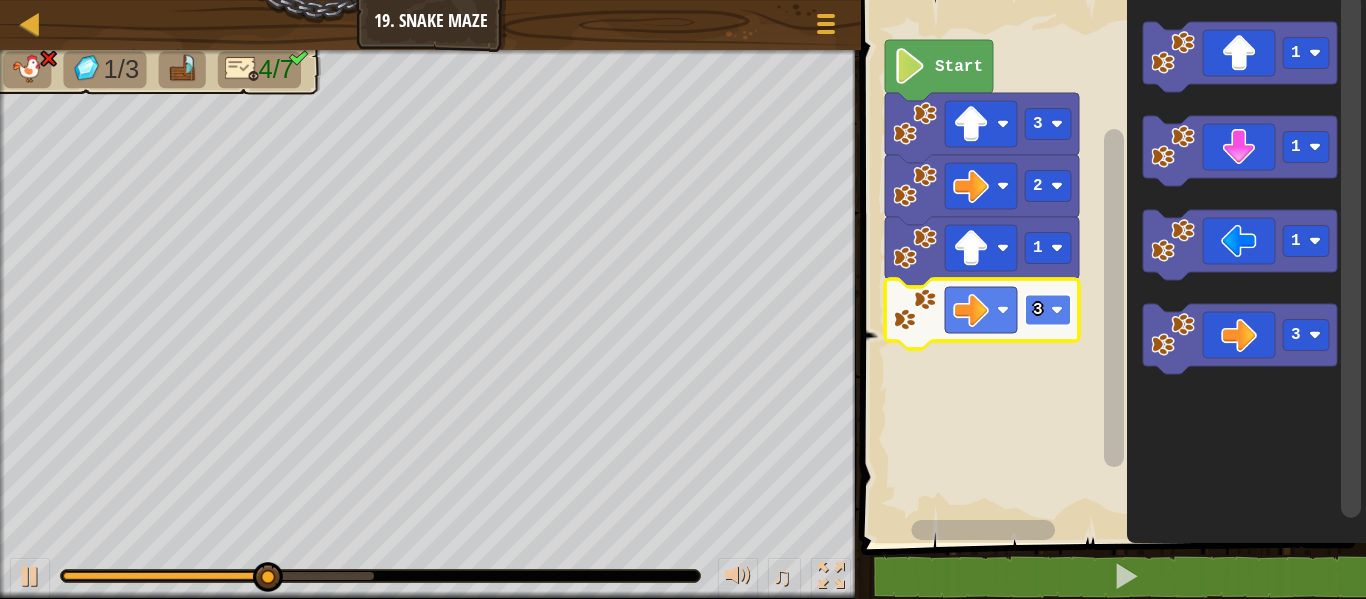 click 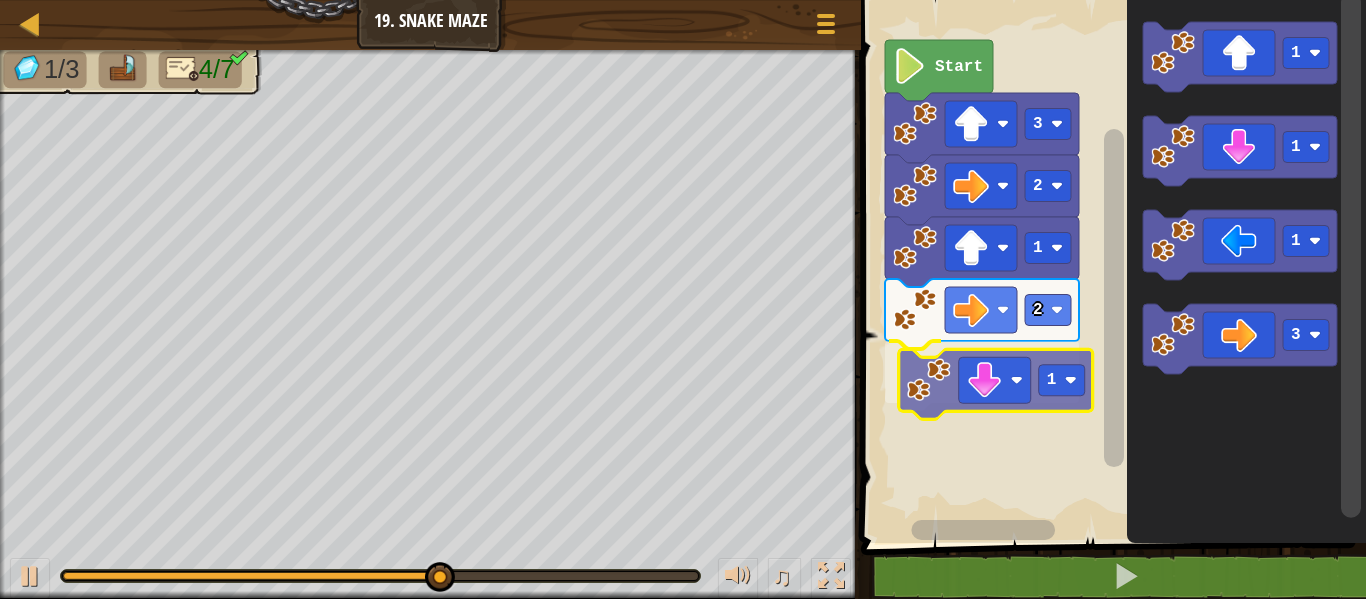 click on "Start 3 2 1 2 1 1 1 1 3 1" at bounding box center (1110, 266) 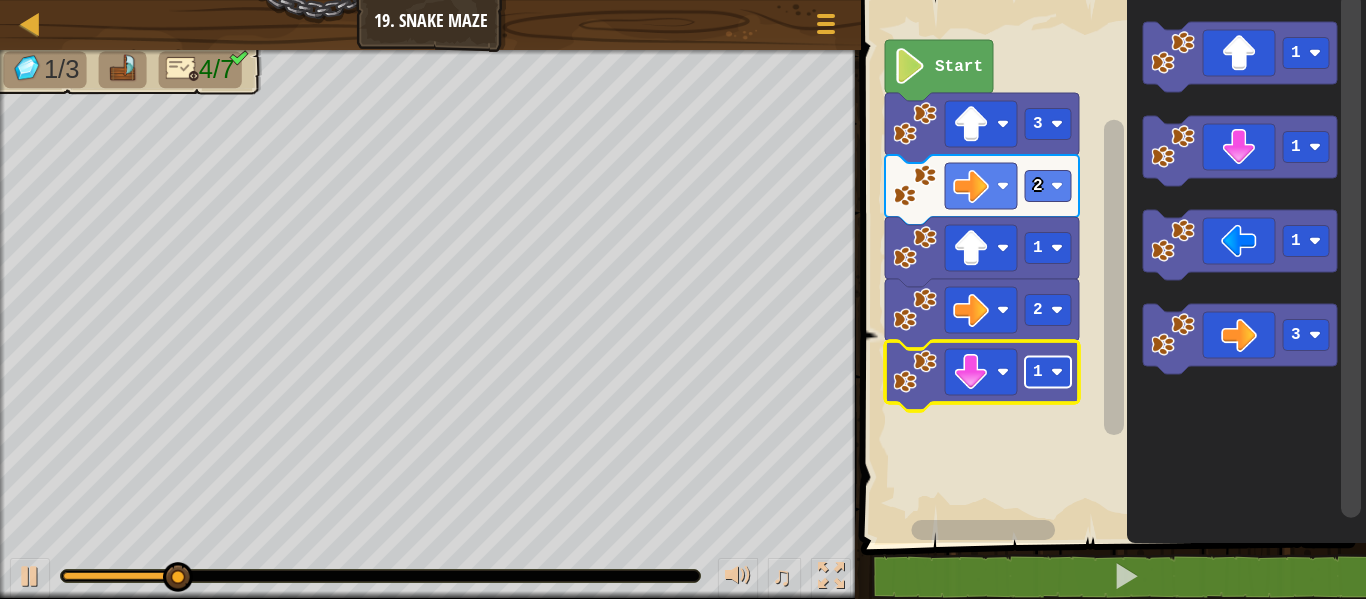 click 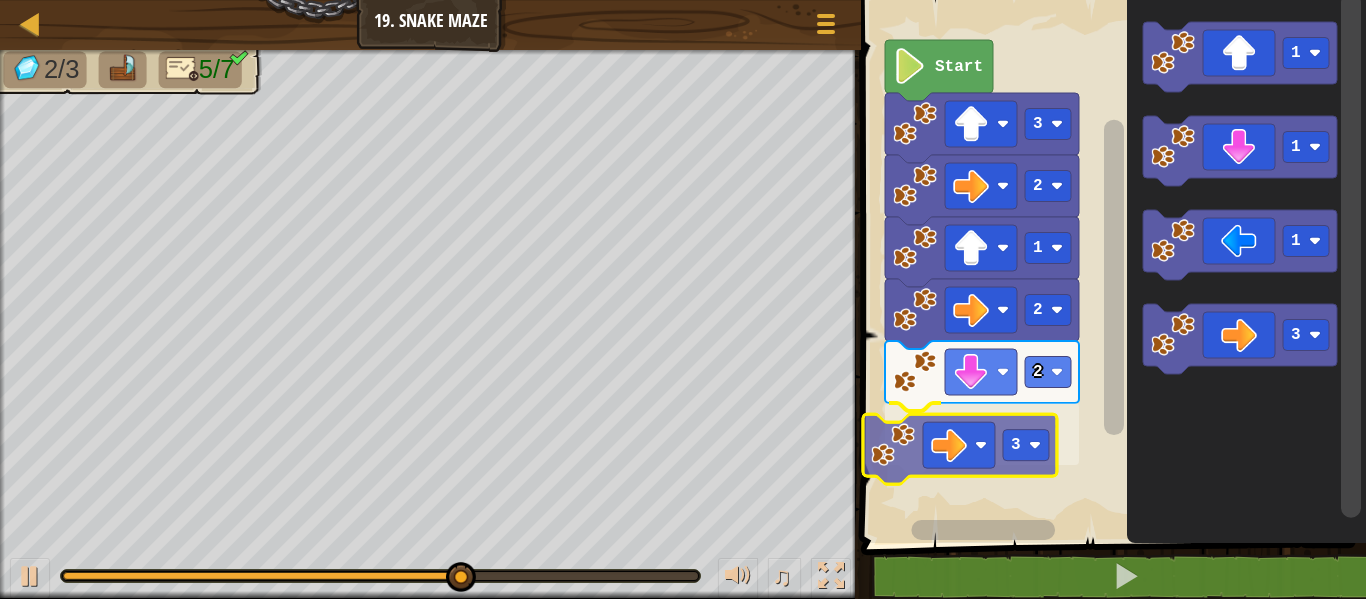 click on "Start 3 2 1 2 2 3 1 1 1 3 3" at bounding box center (1110, 266) 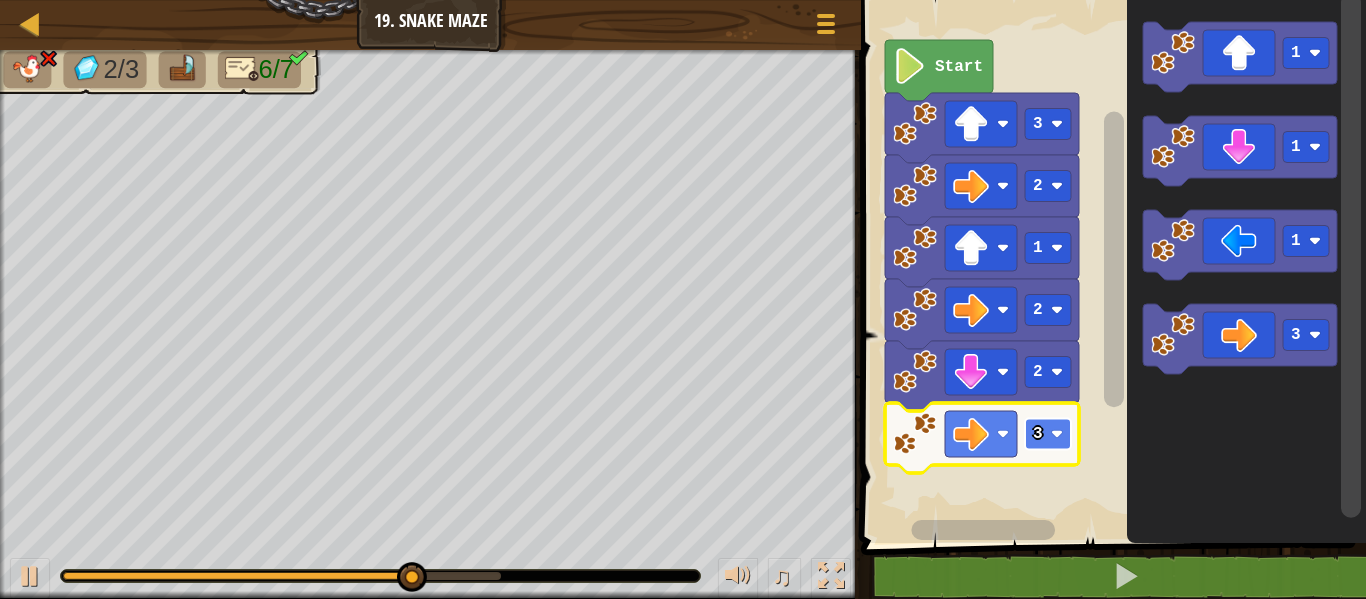 click on "3" 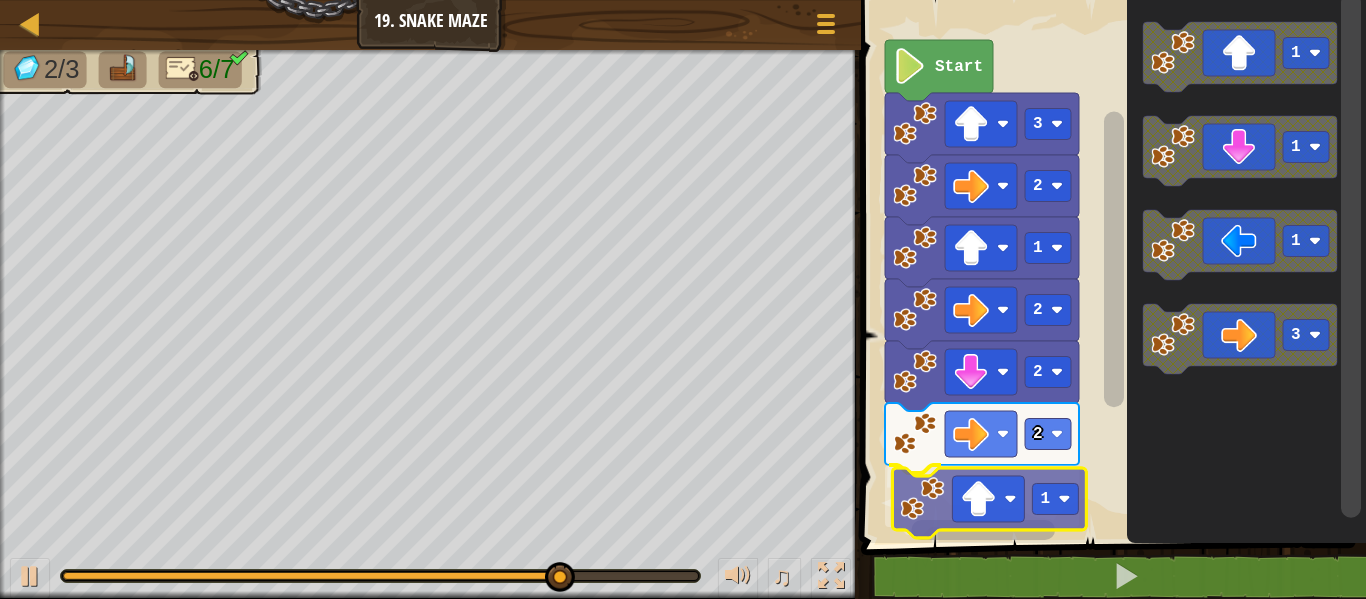 click on "Start 3 2 1 2 2 2 1 1 1 1 3 1" at bounding box center (1110, 266) 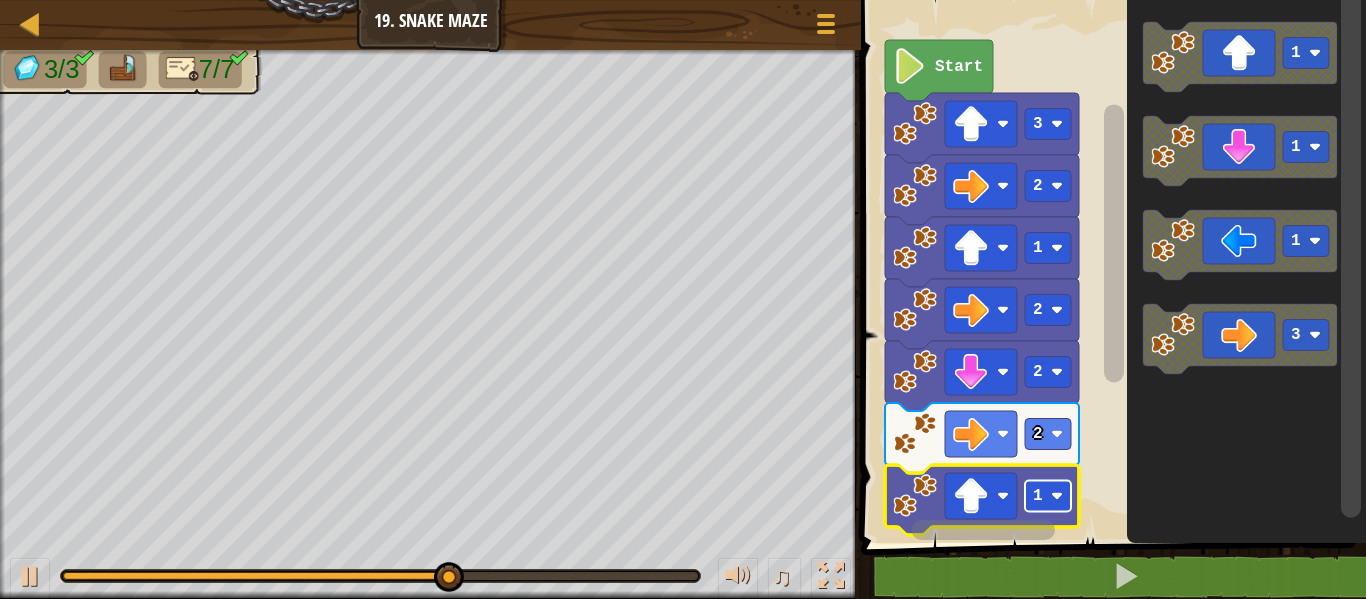 click 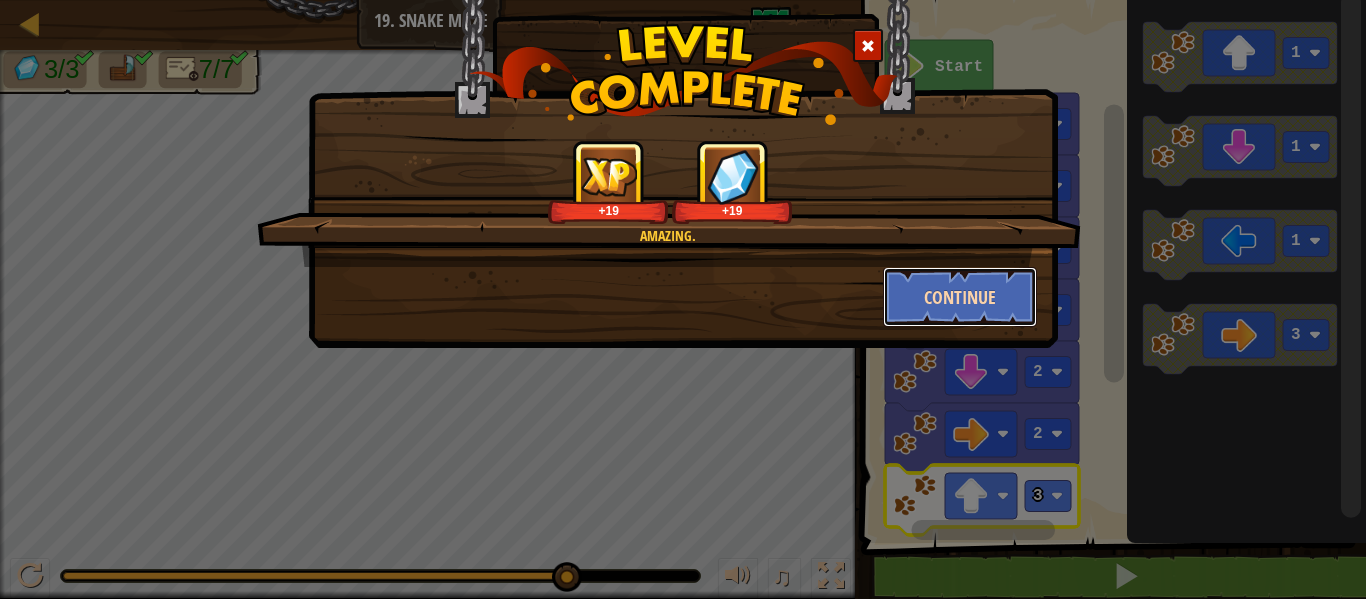 click on "Continue" at bounding box center (960, 297) 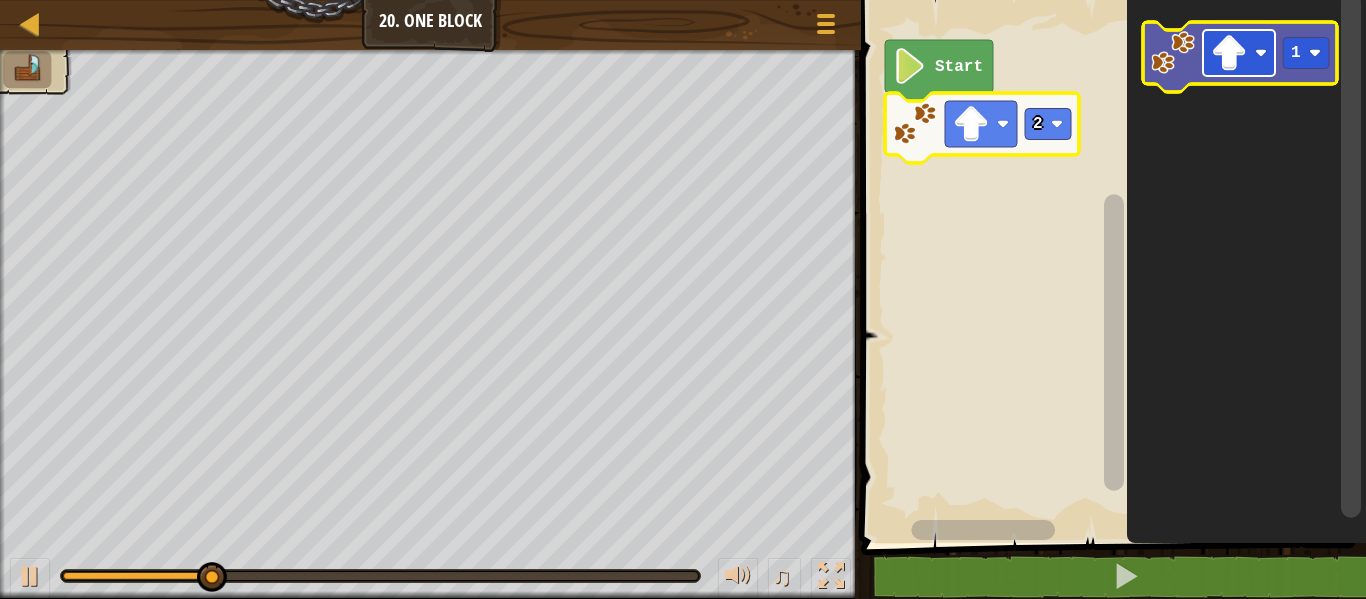 click 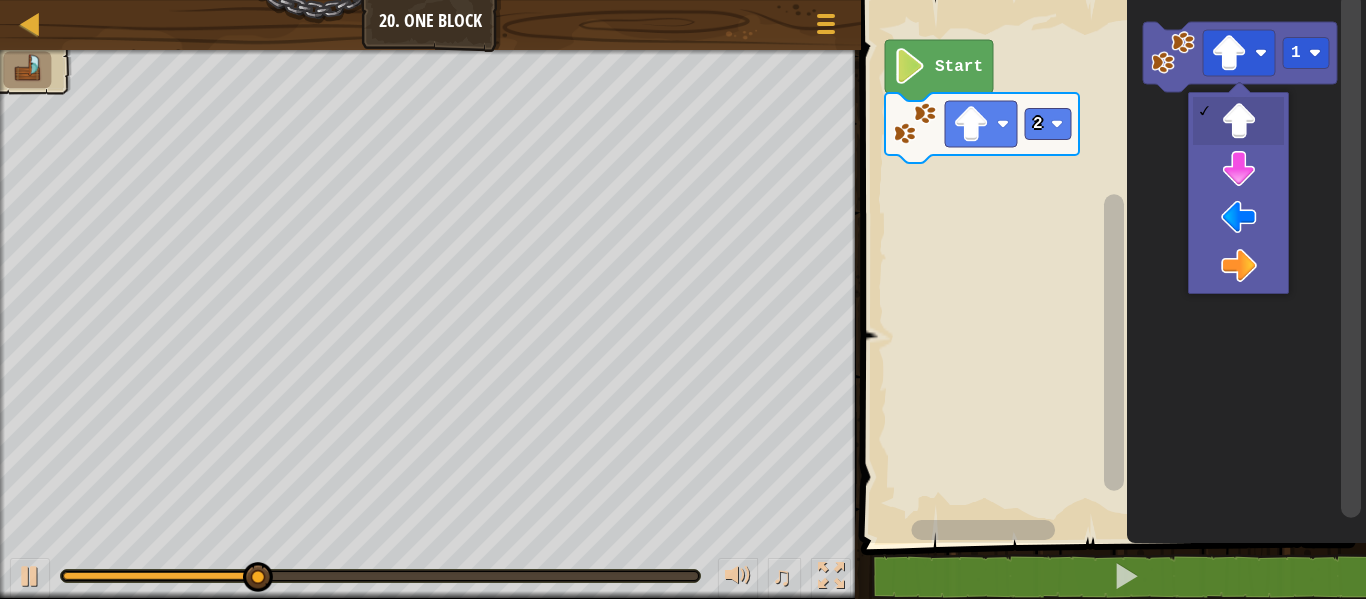 click 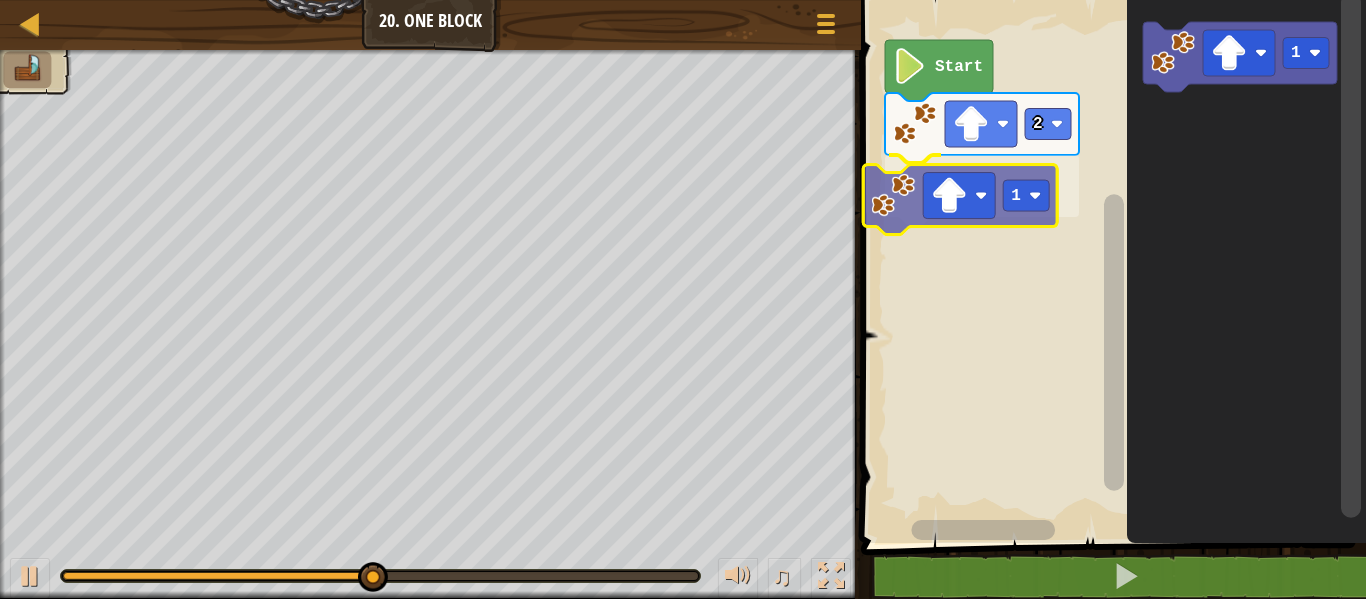 click on "Start 2 1 1 1" at bounding box center (1110, 266) 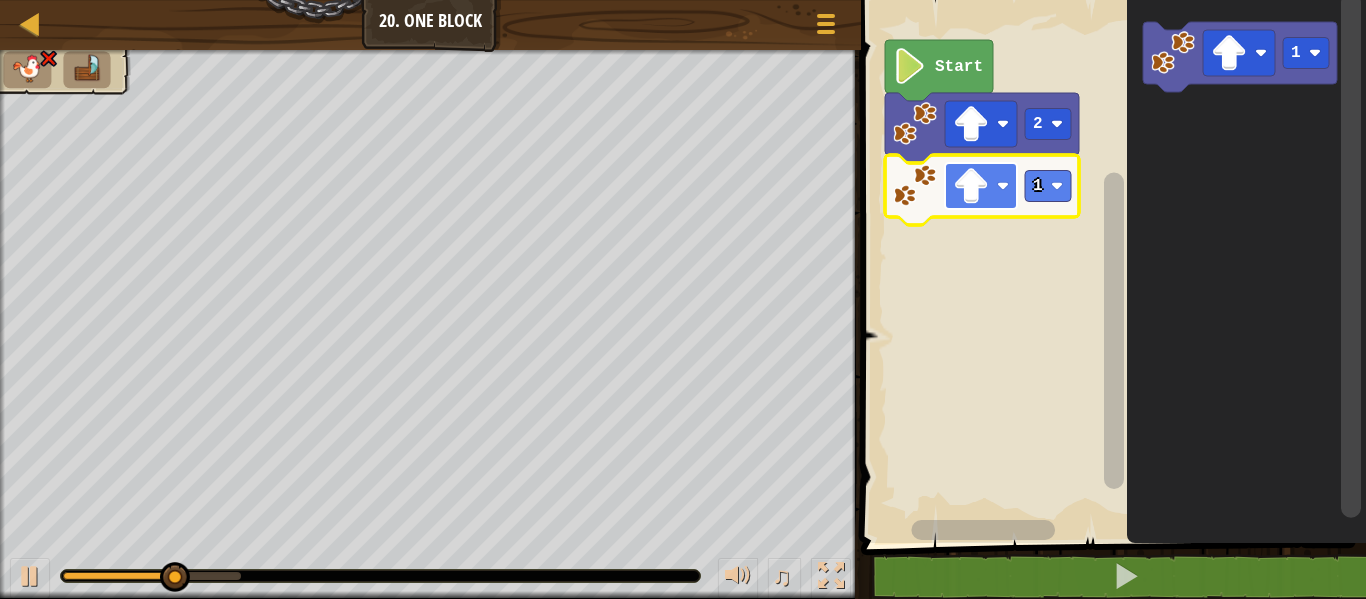 click 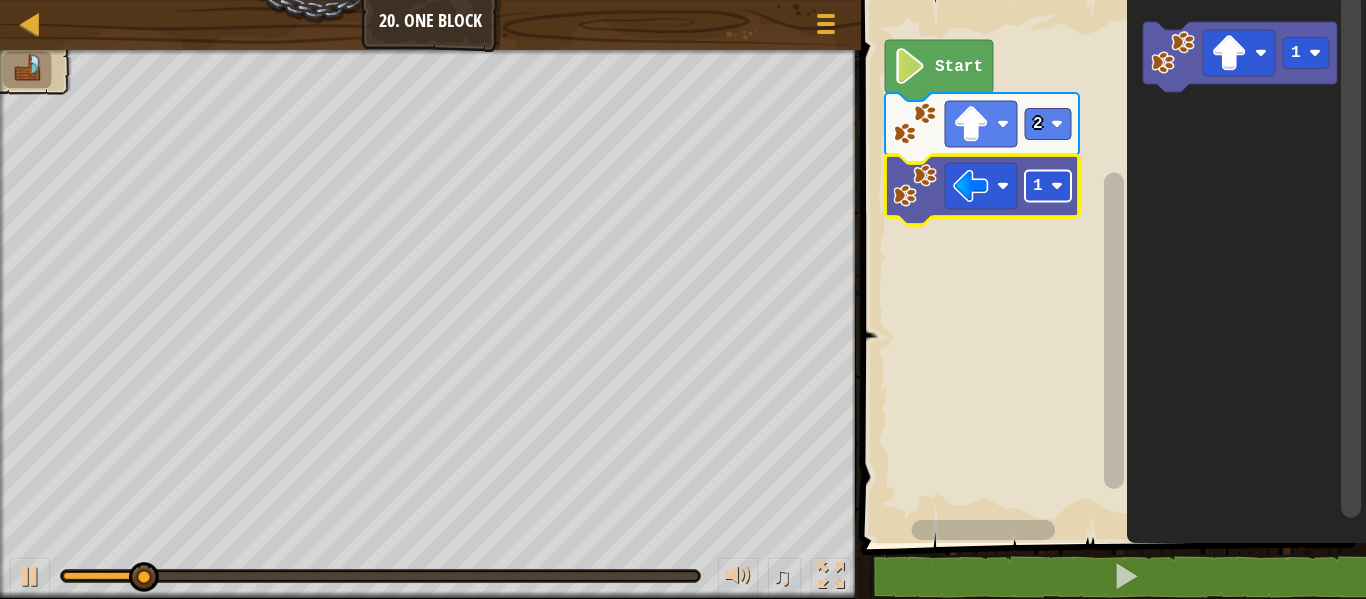 click 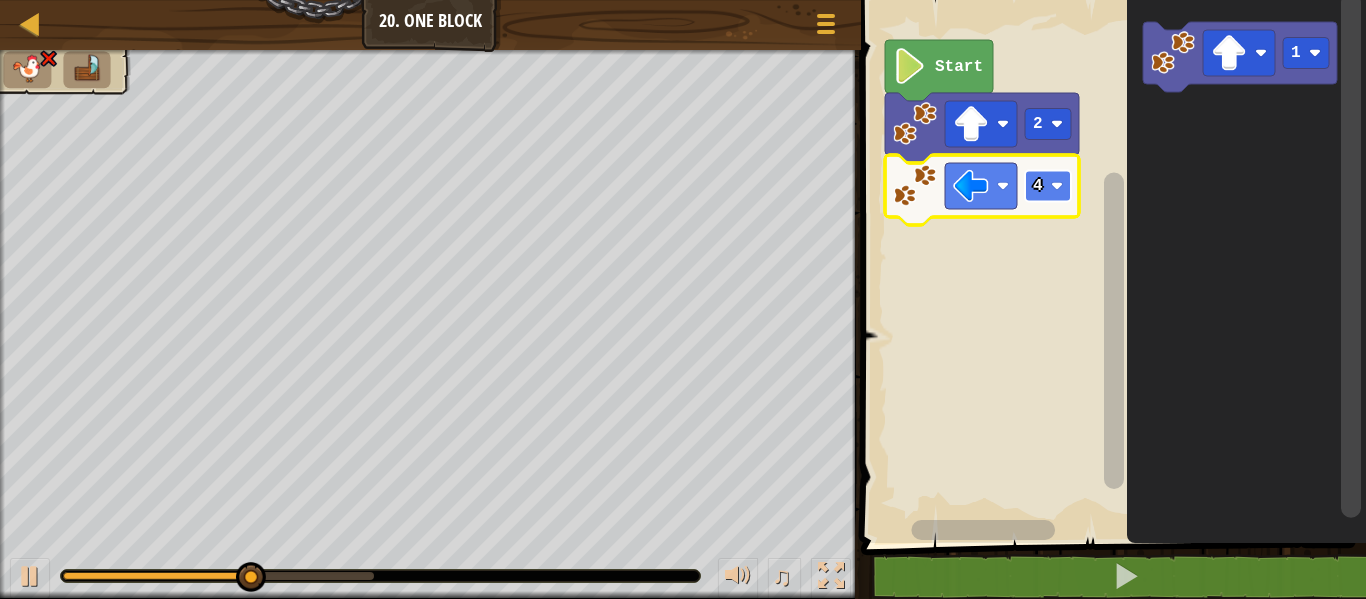 click 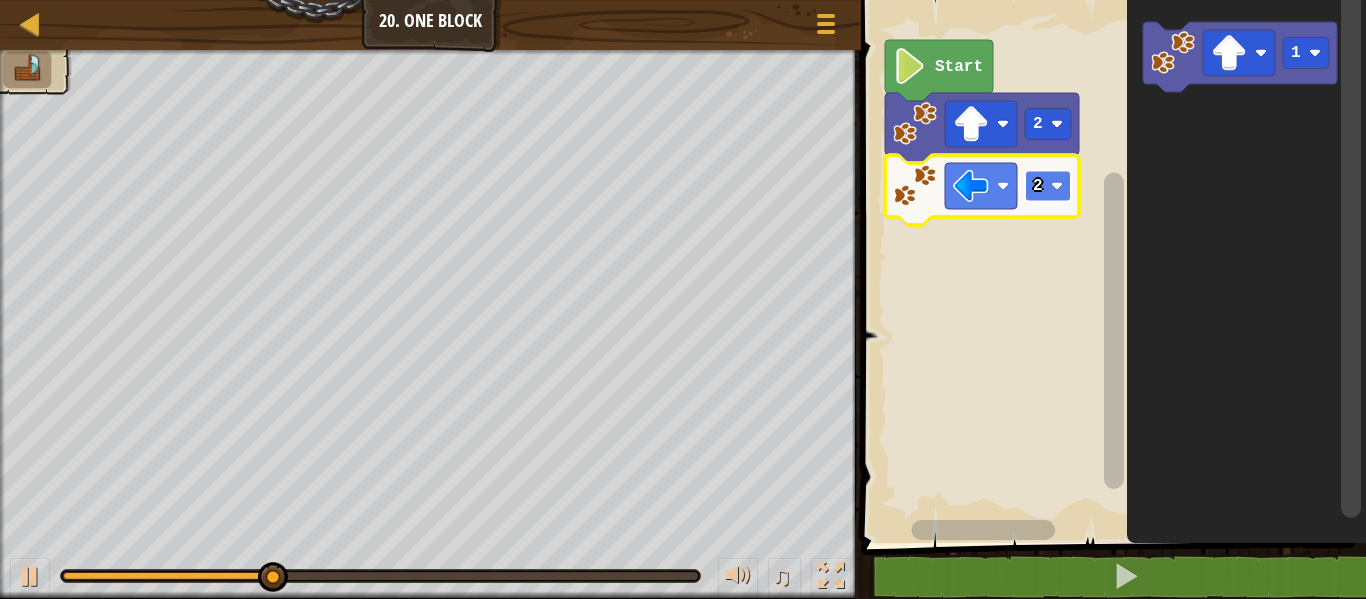 click 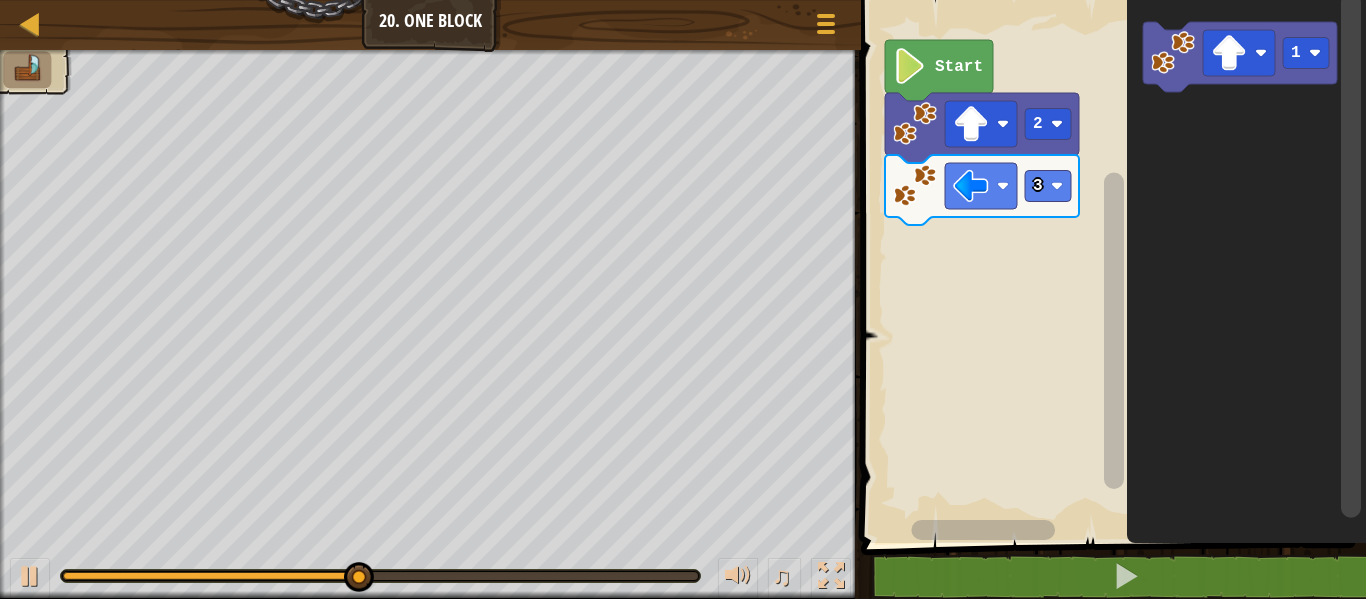 click on "1" 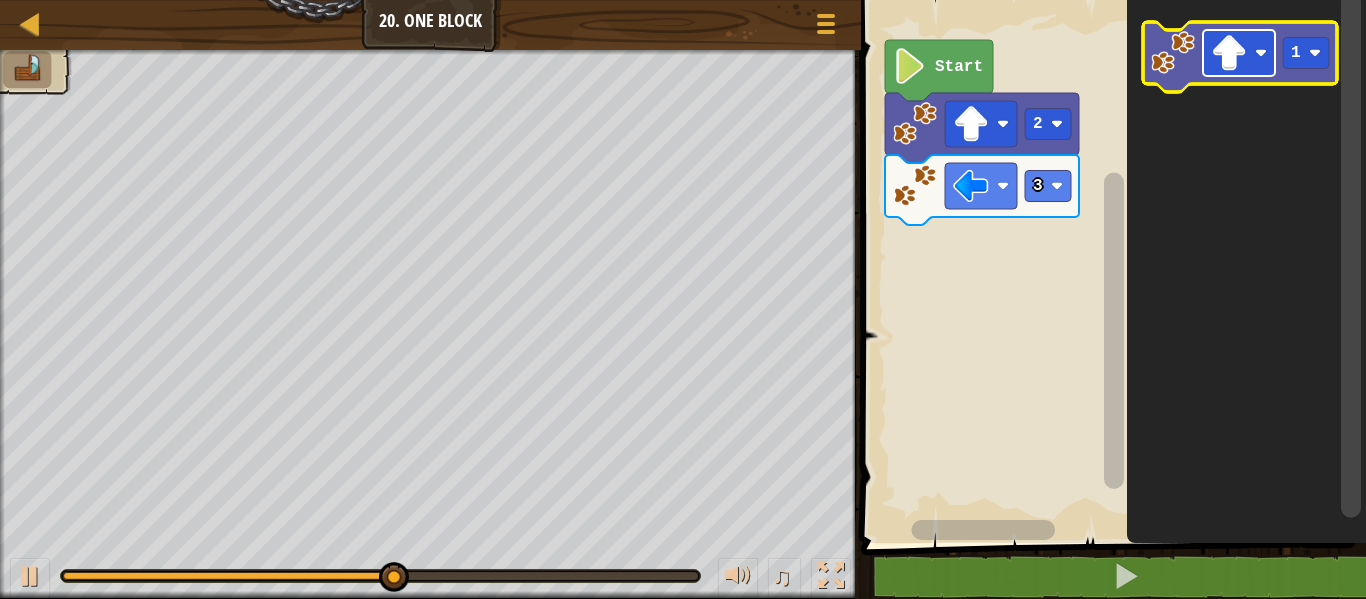 click 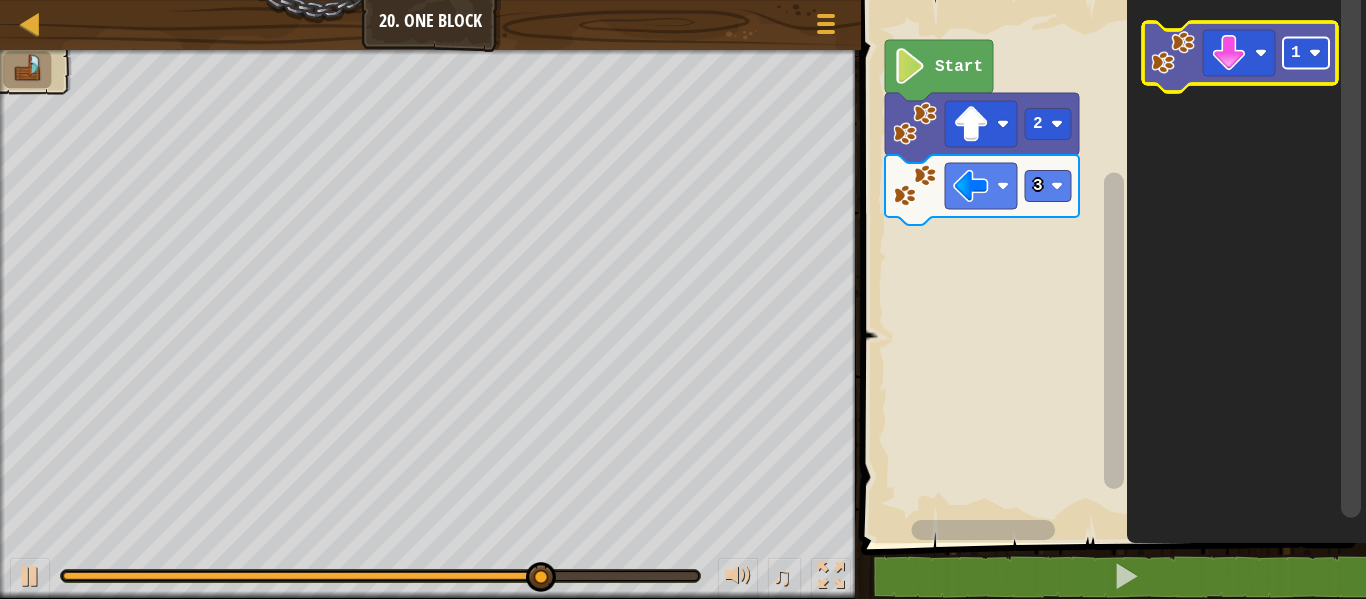 click 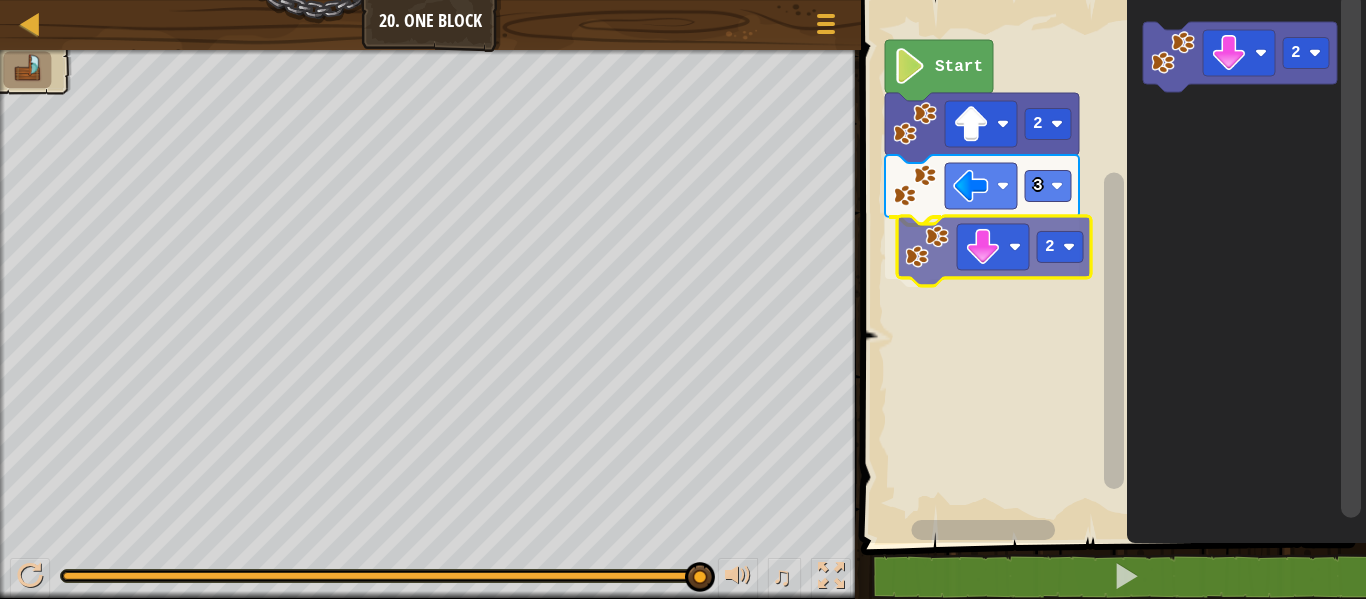 click on "Start 2 3 2 2 2" at bounding box center (1110, 266) 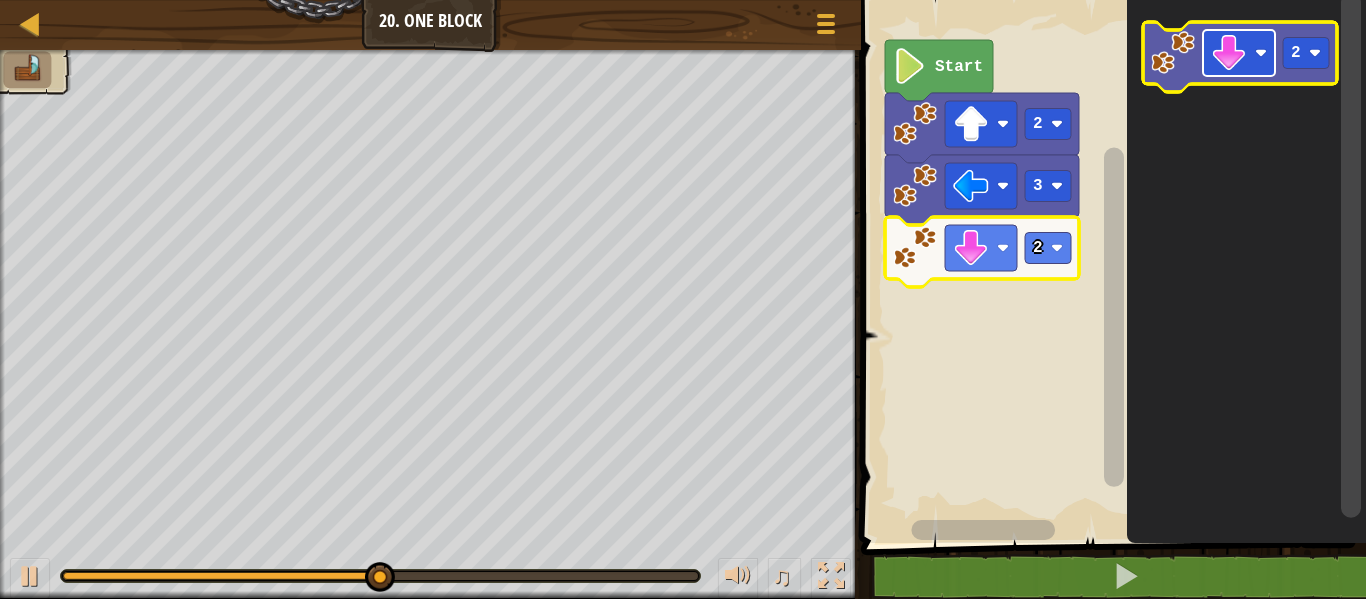 click 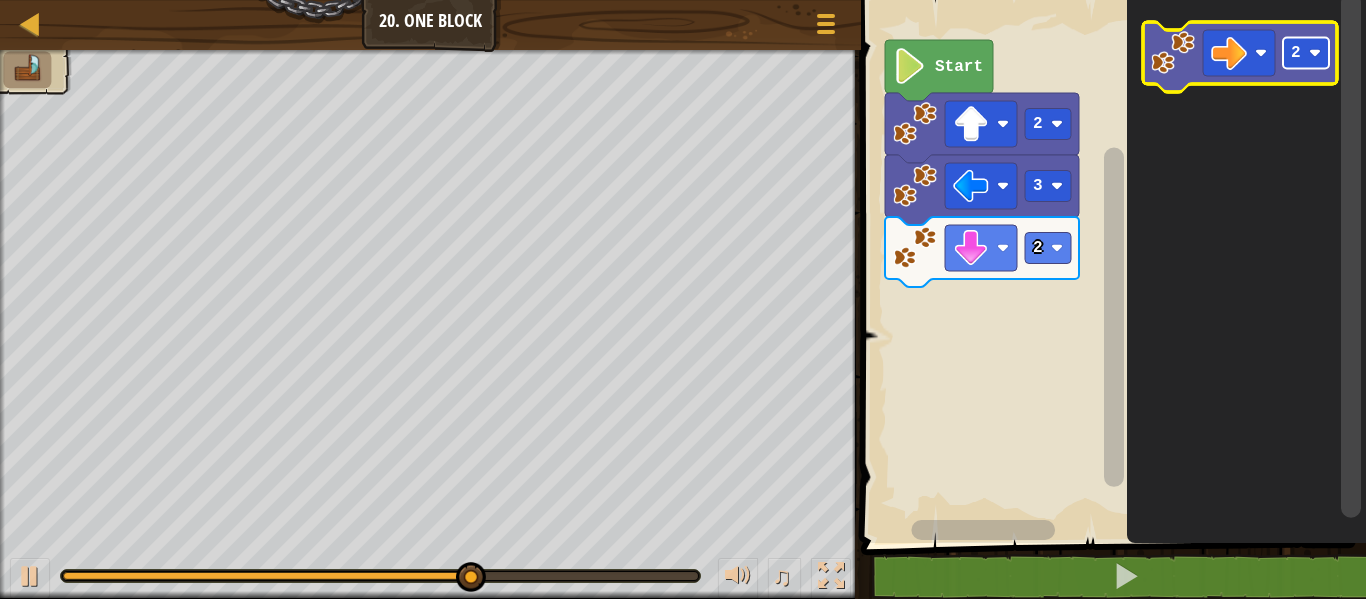 click 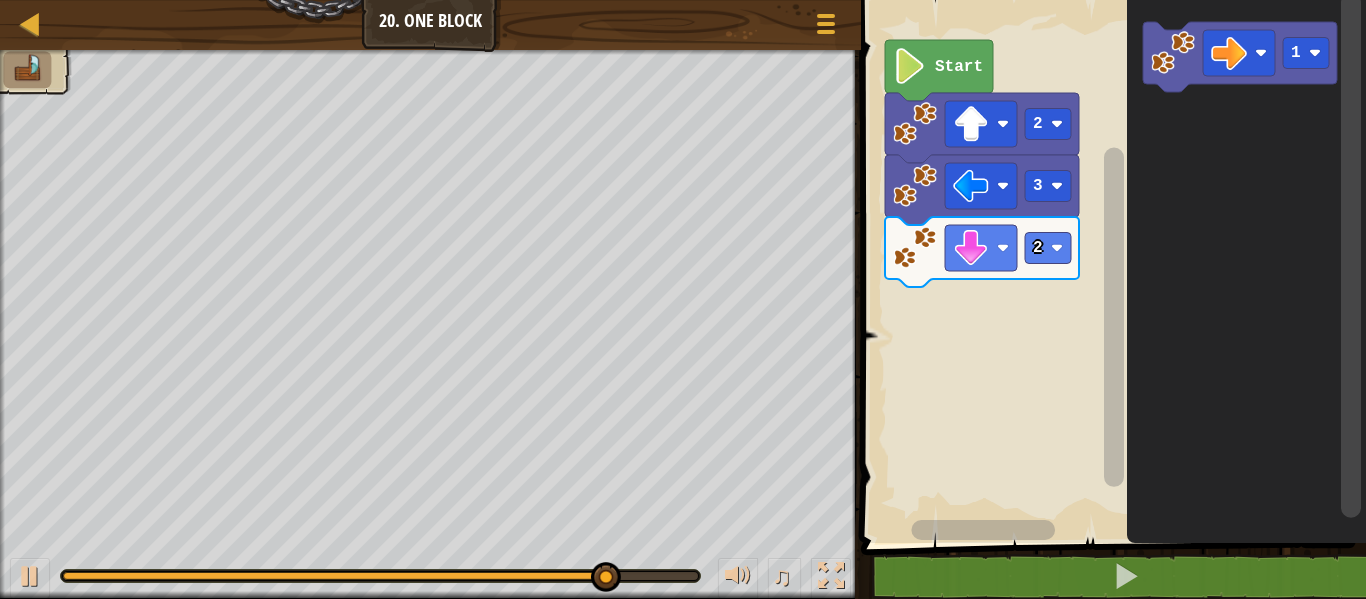 click on "Start 2 3 2 1" at bounding box center [1110, 266] 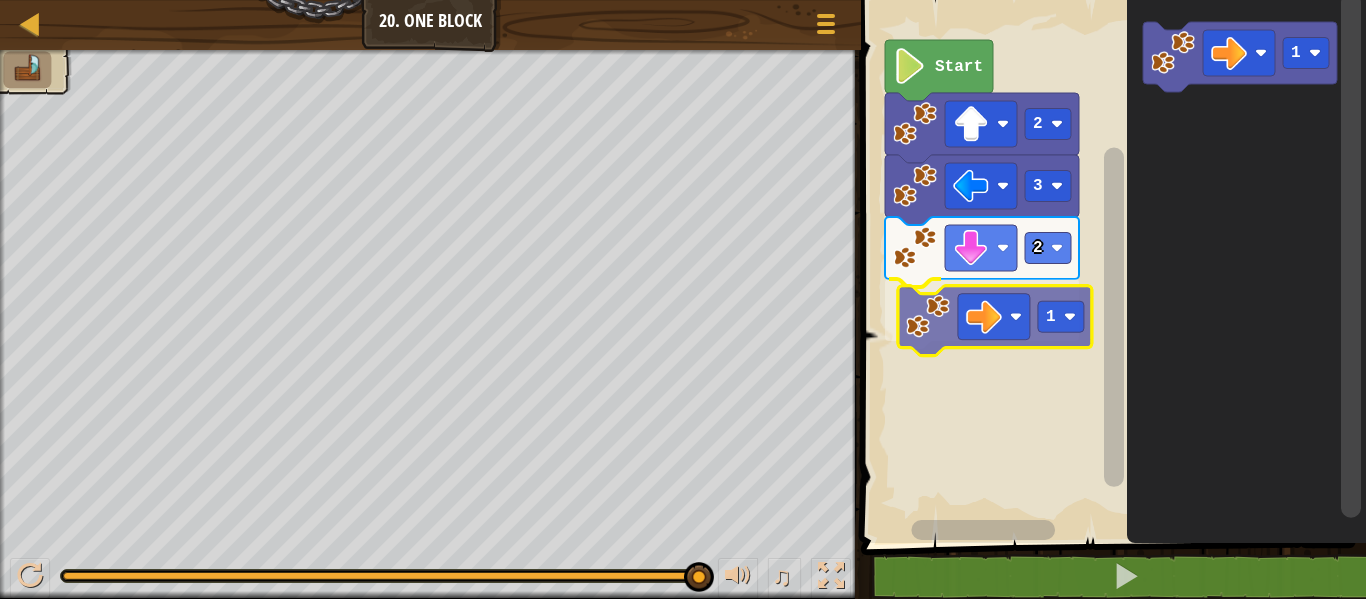 click on "Start 2 3 2 1 1 1" at bounding box center [1110, 266] 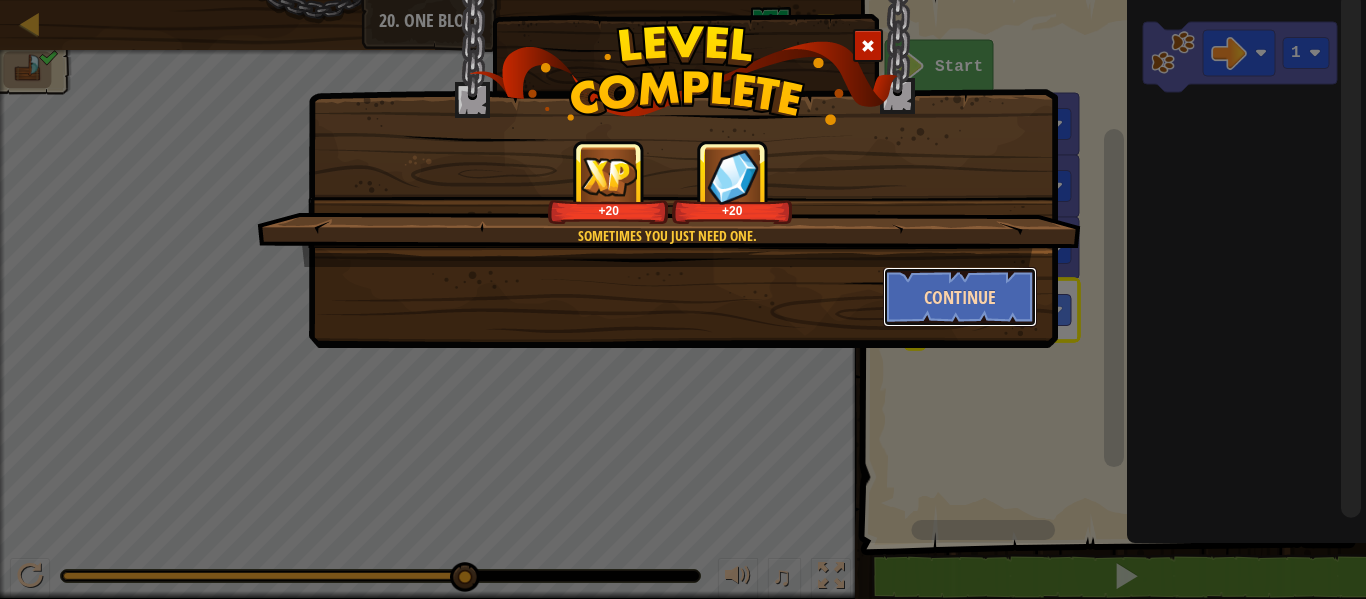 click on "Continue" at bounding box center (960, 297) 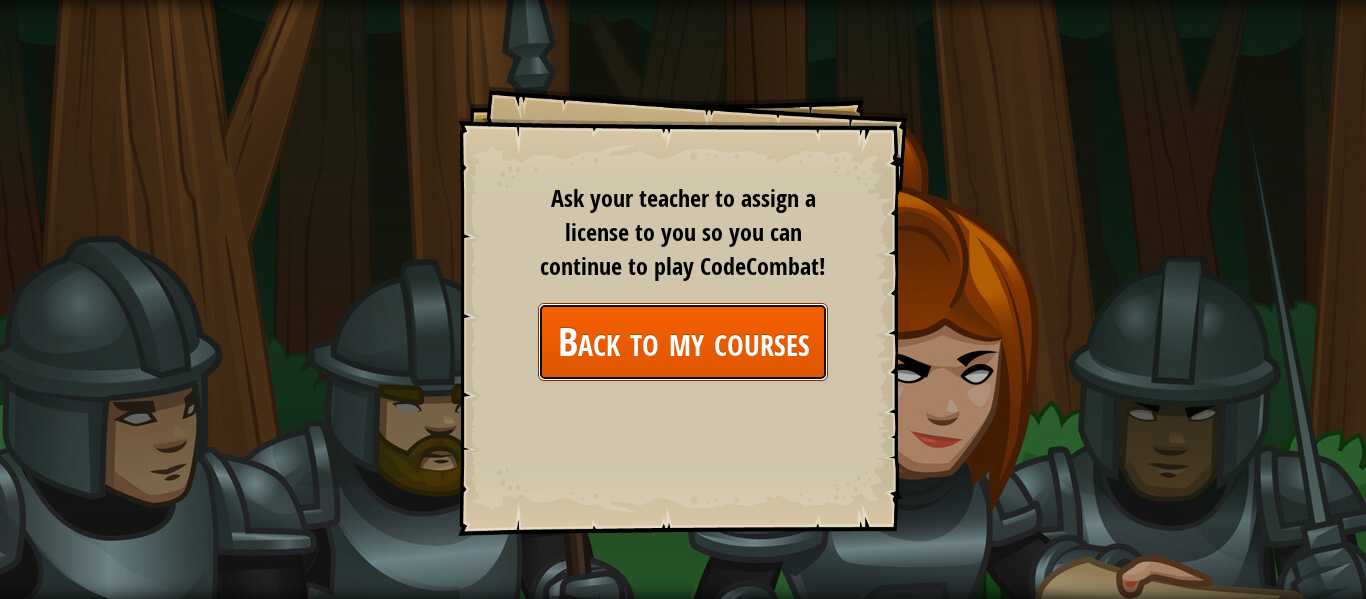 click on "Back to my courses" at bounding box center (683, 341) 